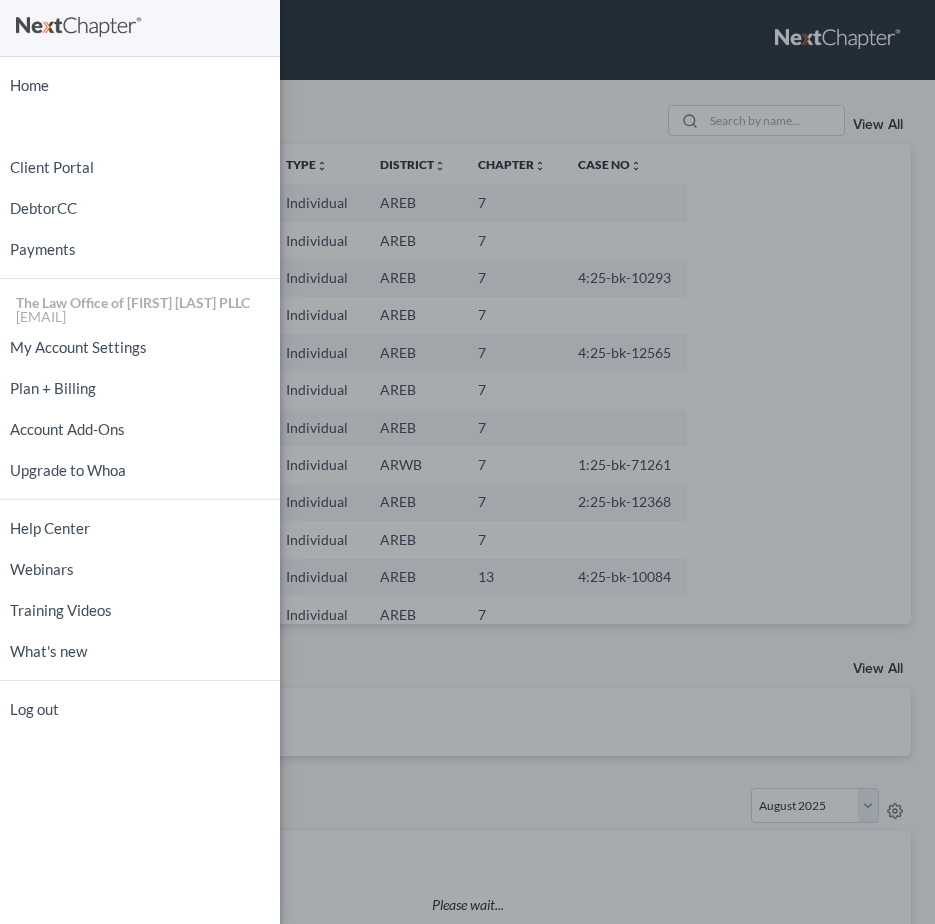 click on "Home New Case Client Portal DebtorCC Payments The Law Office of [FIRST] [LAST] [EMAIL] My Account Settings Plan + Billing Account Add-Ons Upgrade to Whoa Help Center Webinars Training Videos What's new Log out" at bounding box center [467, 462] 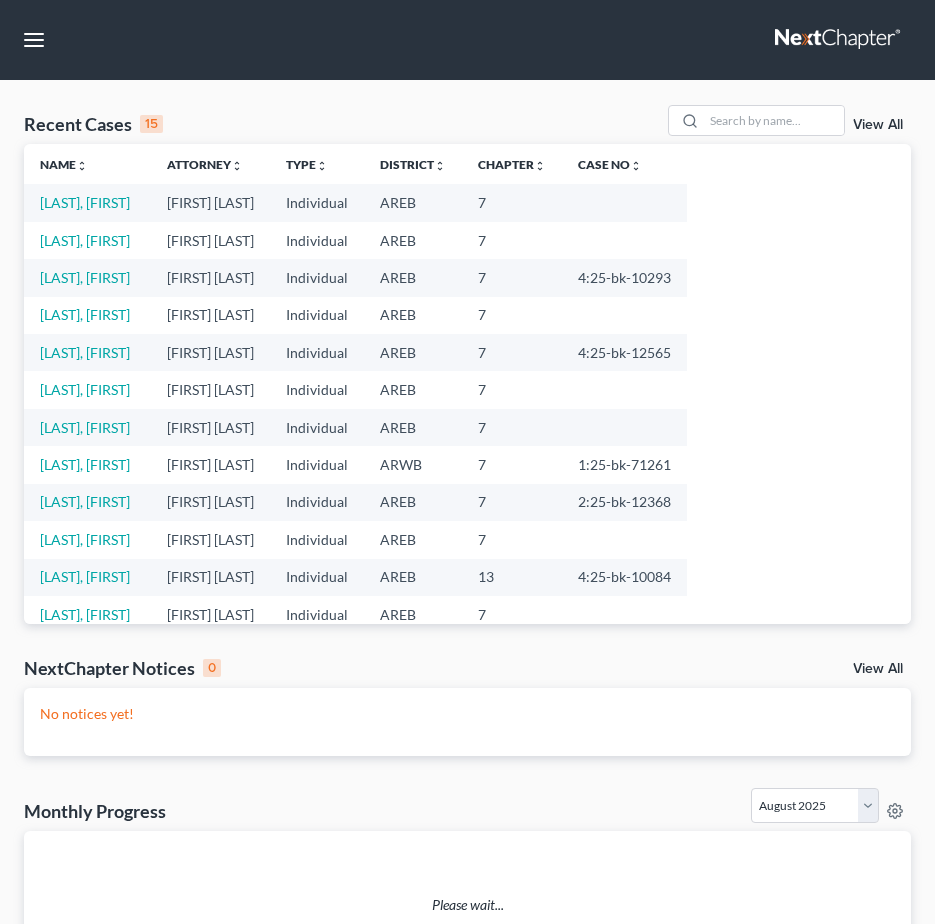 scroll, scrollTop: 0, scrollLeft: 0, axis: both 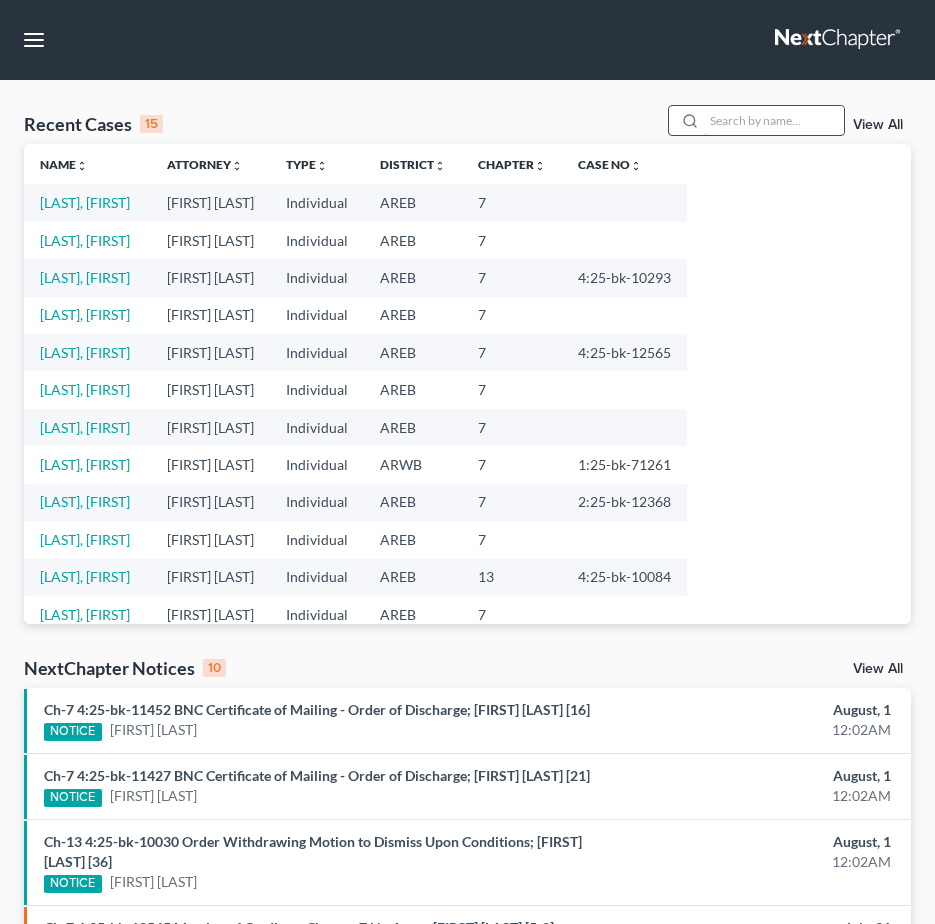 click at bounding box center (774, 120) 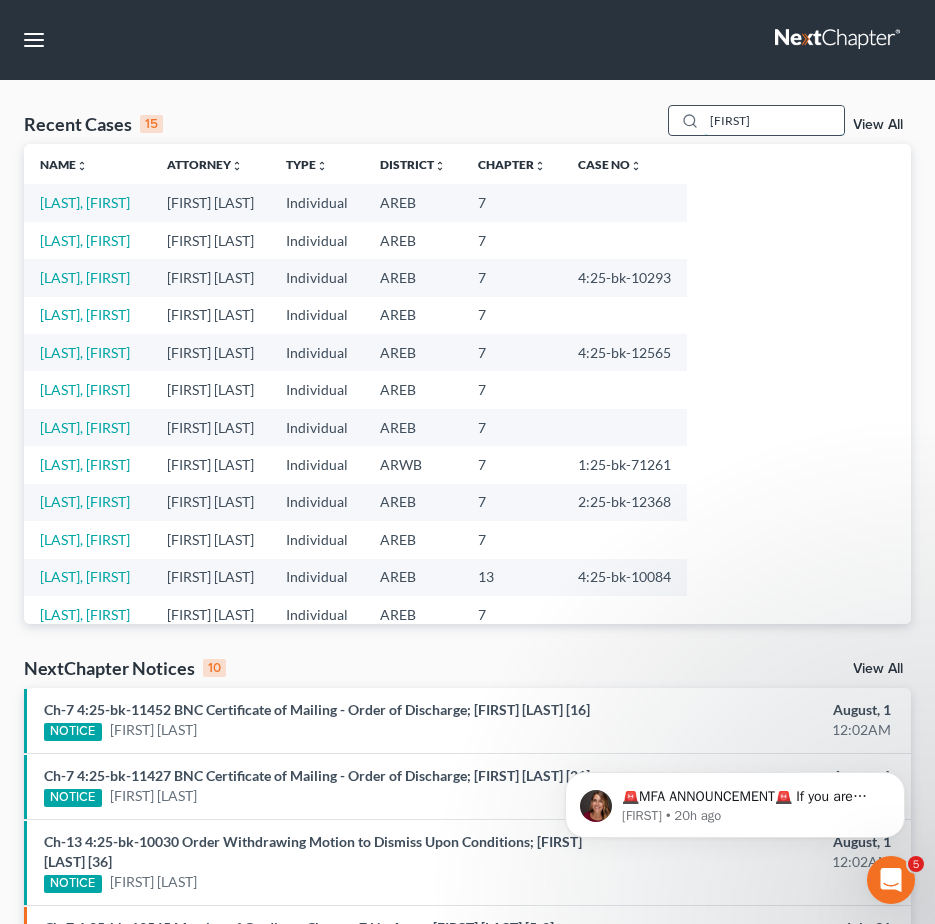 scroll, scrollTop: 0, scrollLeft: 0, axis: both 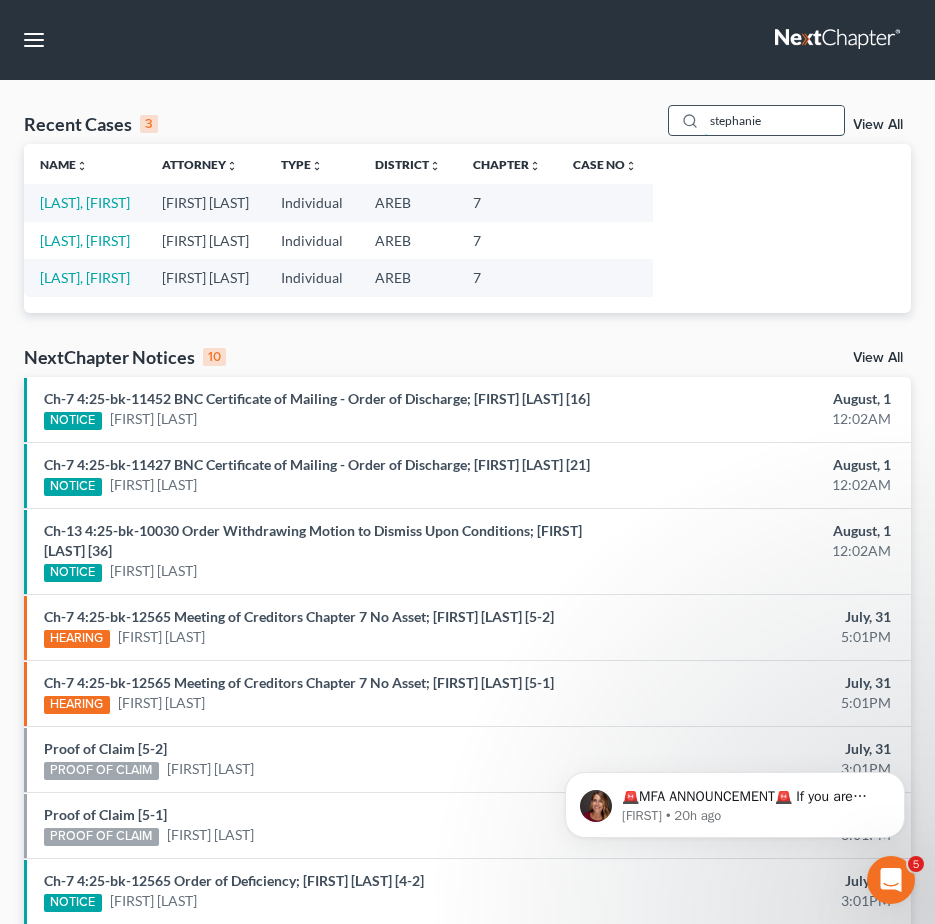 type on "stephanie" 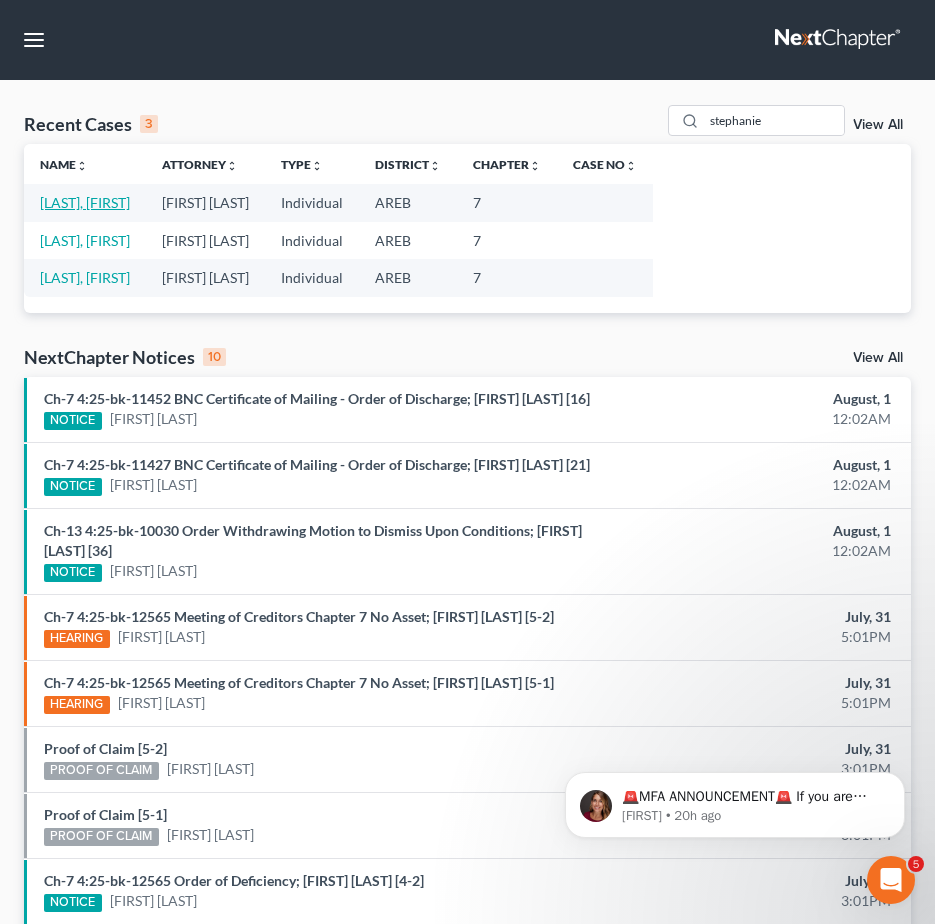 click on "[LAST], [FIRST]" at bounding box center [85, 202] 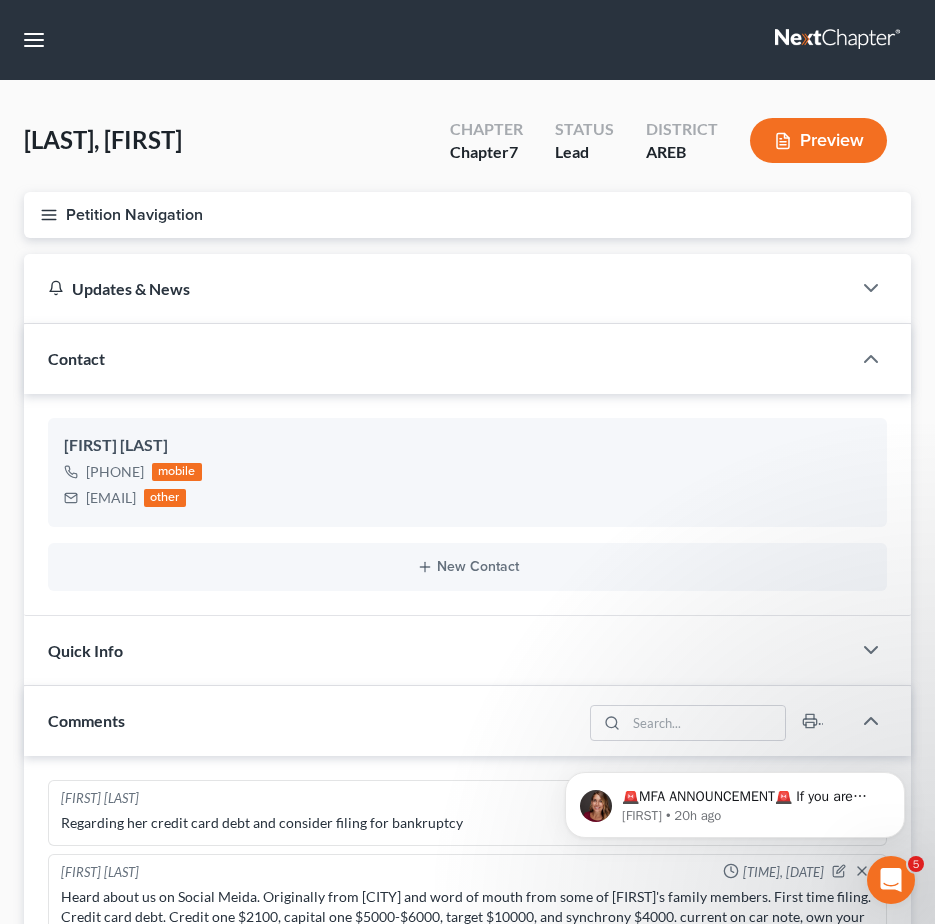 click 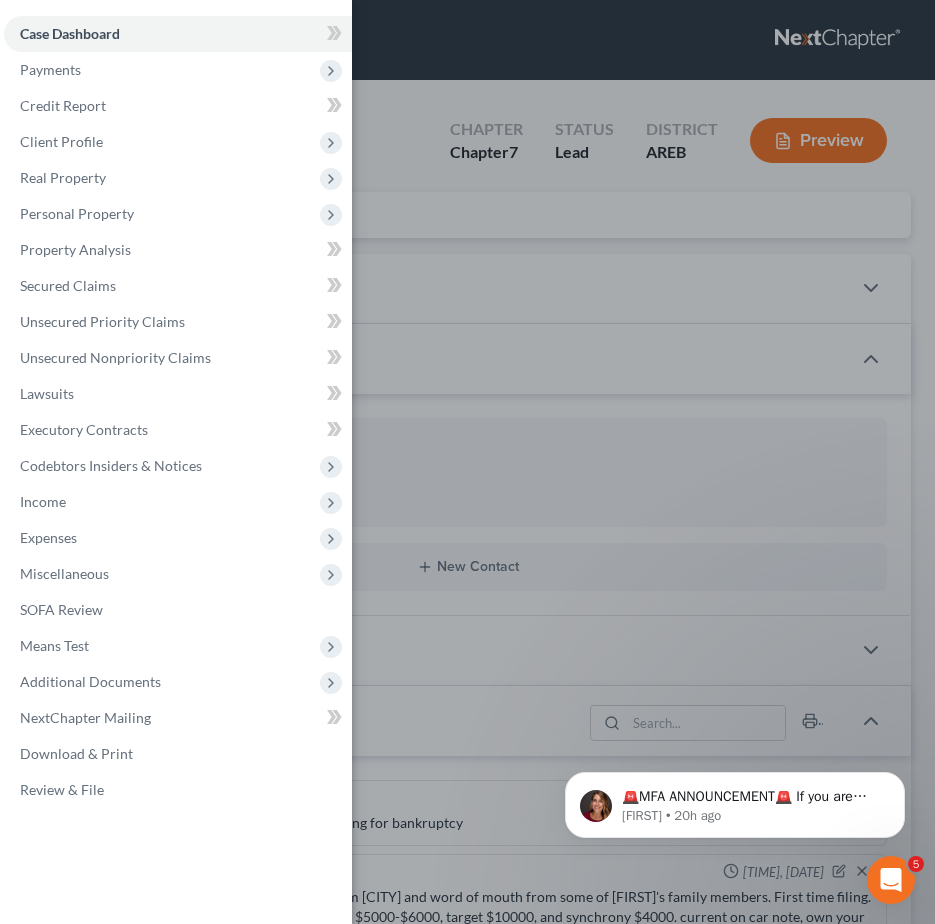 scroll, scrollTop: 68, scrollLeft: 0, axis: vertical 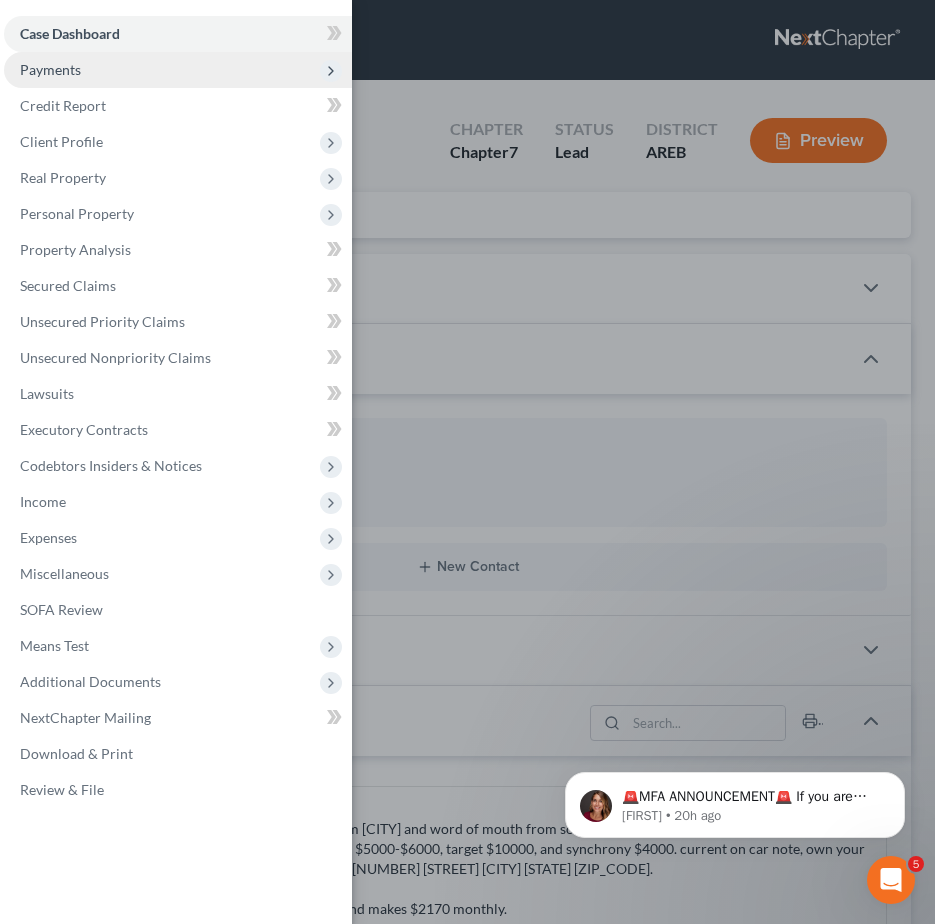 click on "Payments" at bounding box center [178, 70] 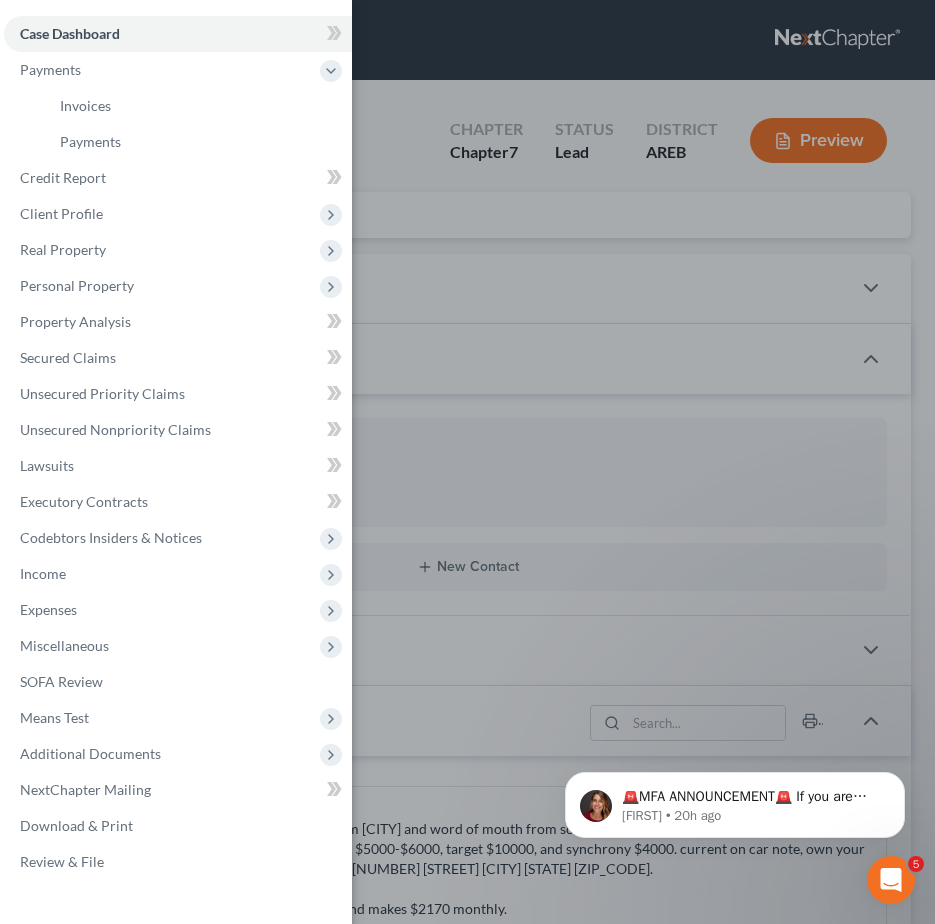 click on "Case Dashboard
Payments
Invoices
Payments
Payments
Credit Report
Client Profile" at bounding box center [467, 462] 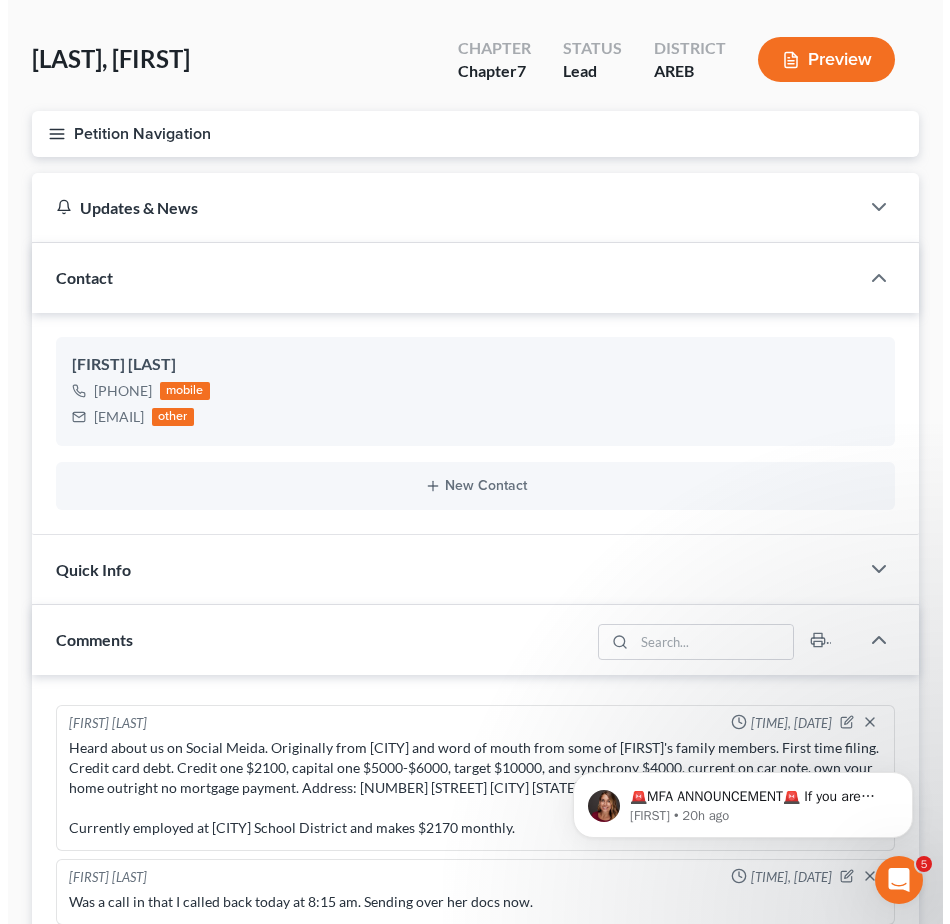 scroll, scrollTop: 0, scrollLeft: 0, axis: both 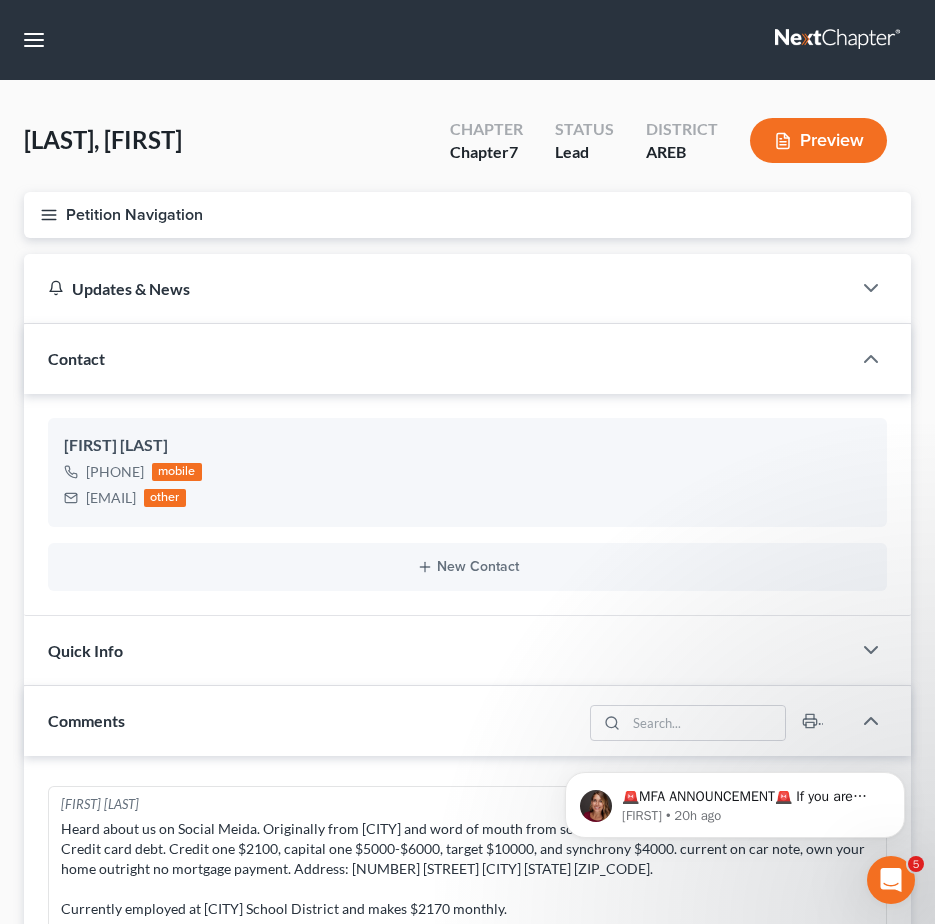 click on "Petition Navigation" at bounding box center [467, 215] 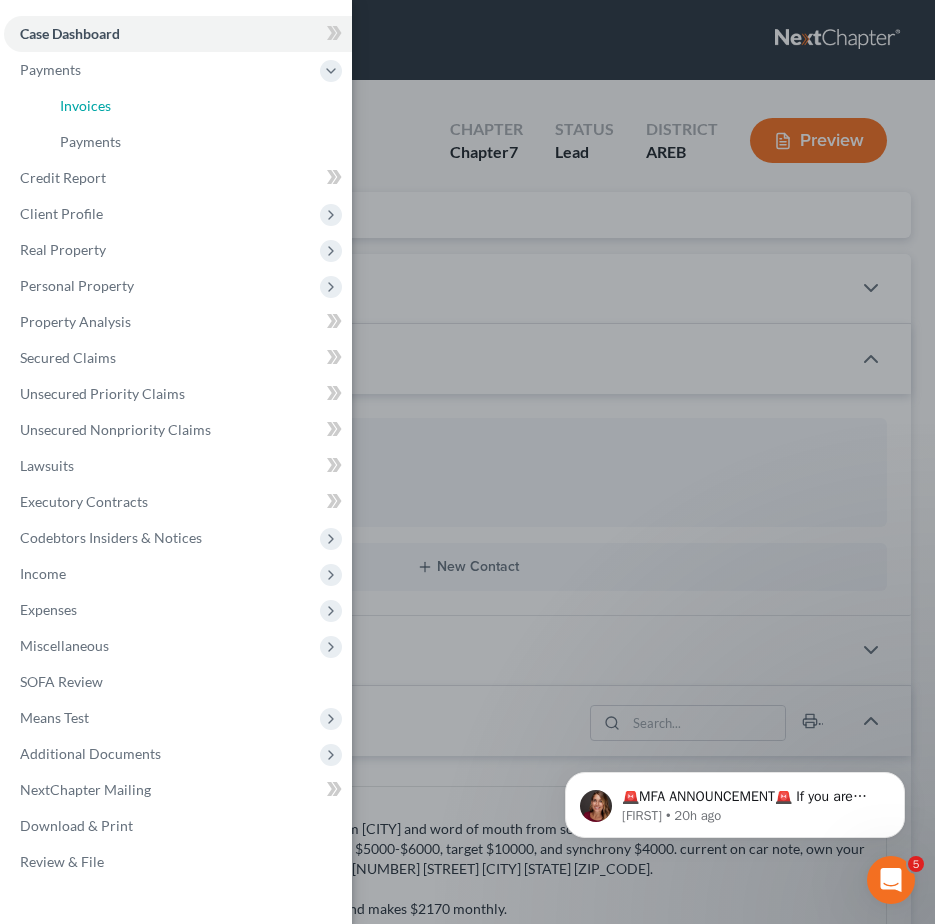 drag, startPoint x: 101, startPoint y: 102, endPoint x: 495, endPoint y: 280, distance: 432.34247 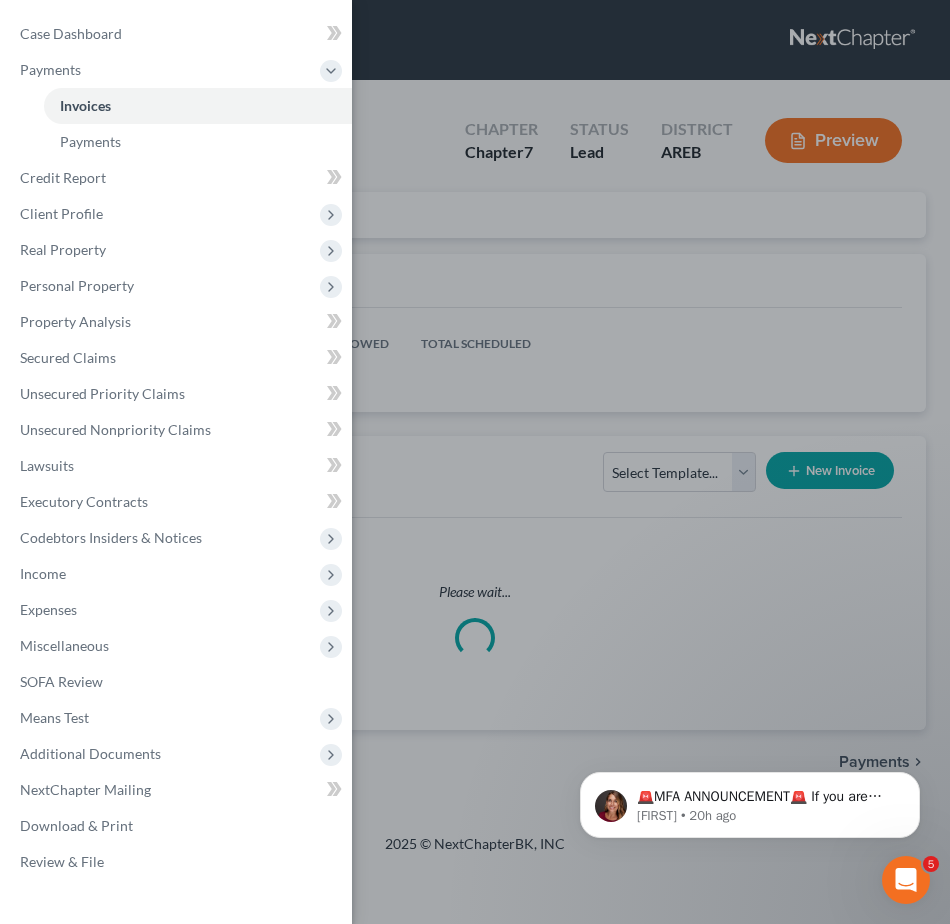 click on "Case Dashboard
Payments
Invoices
Payments
Payments
Credit Report
Client Profile" at bounding box center (475, 462) 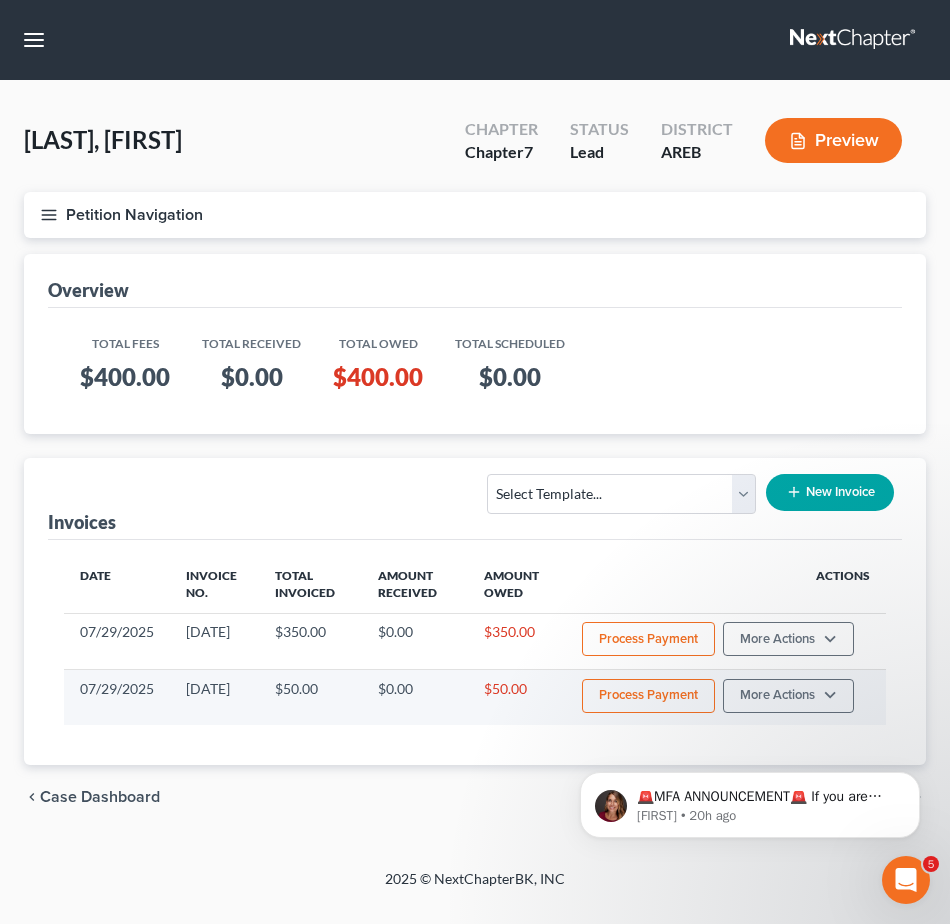 click on "Process Payment" at bounding box center [648, 696] 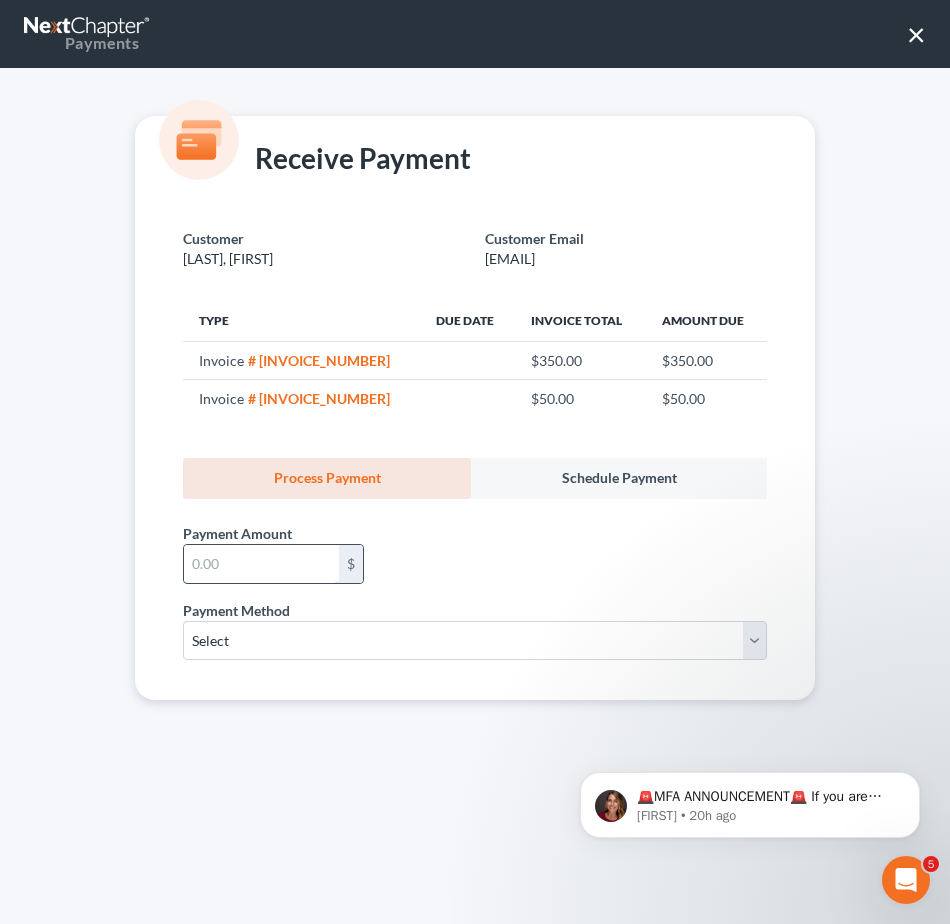 click at bounding box center (261, 564) 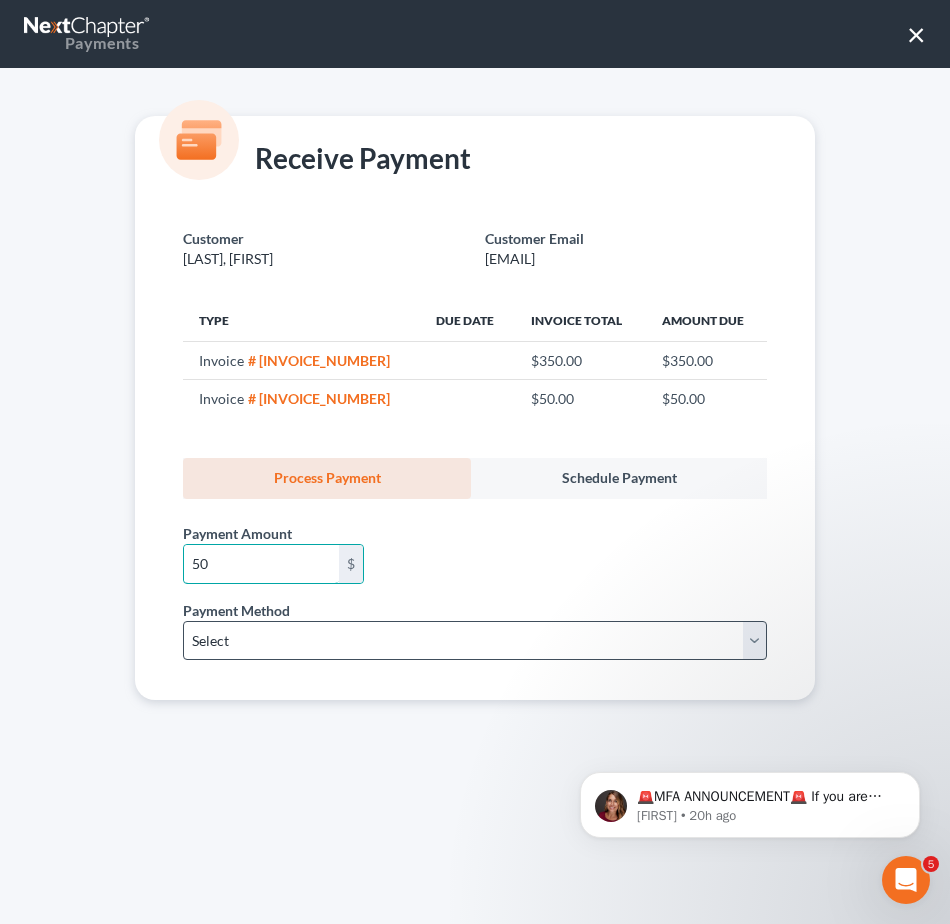 type on "50.00" 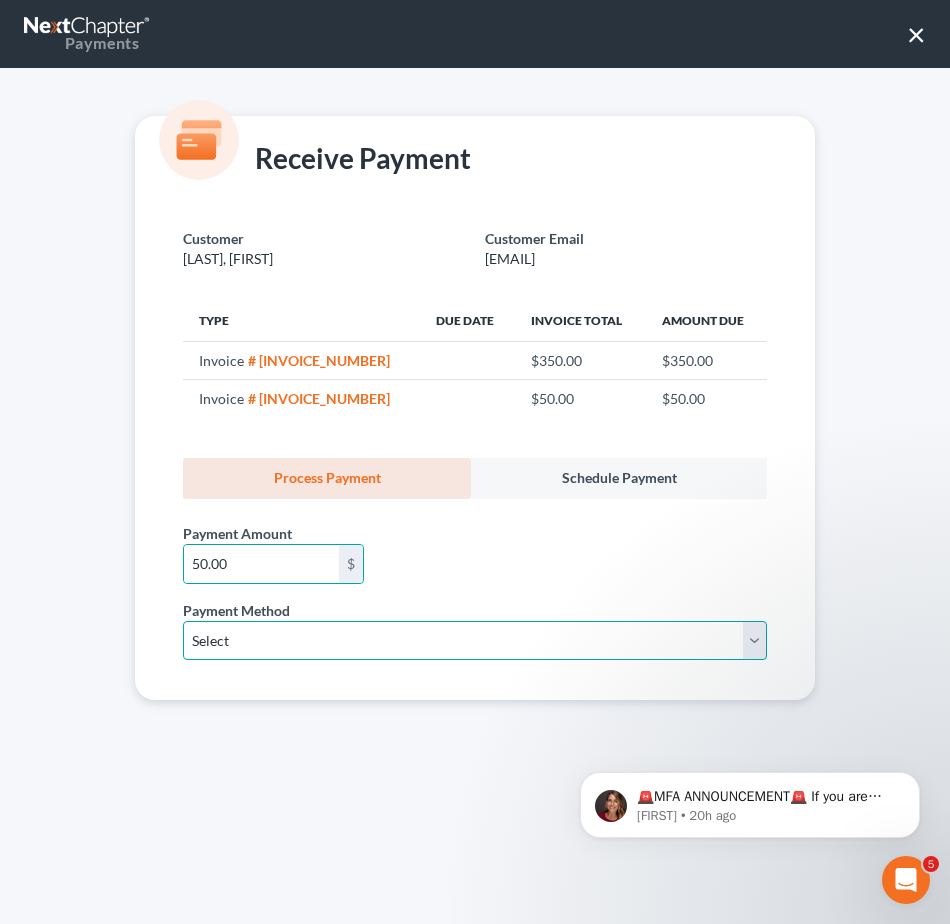 click on "Select ACH Credit Card" at bounding box center (475, 641) 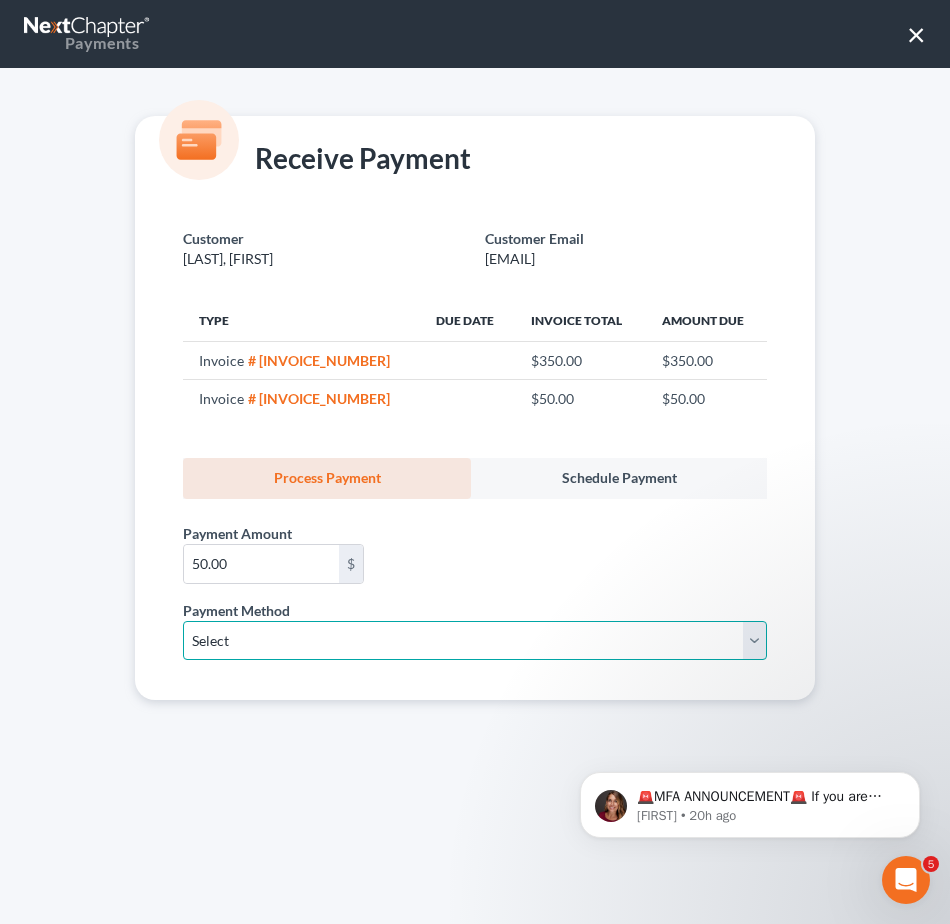 select on "1" 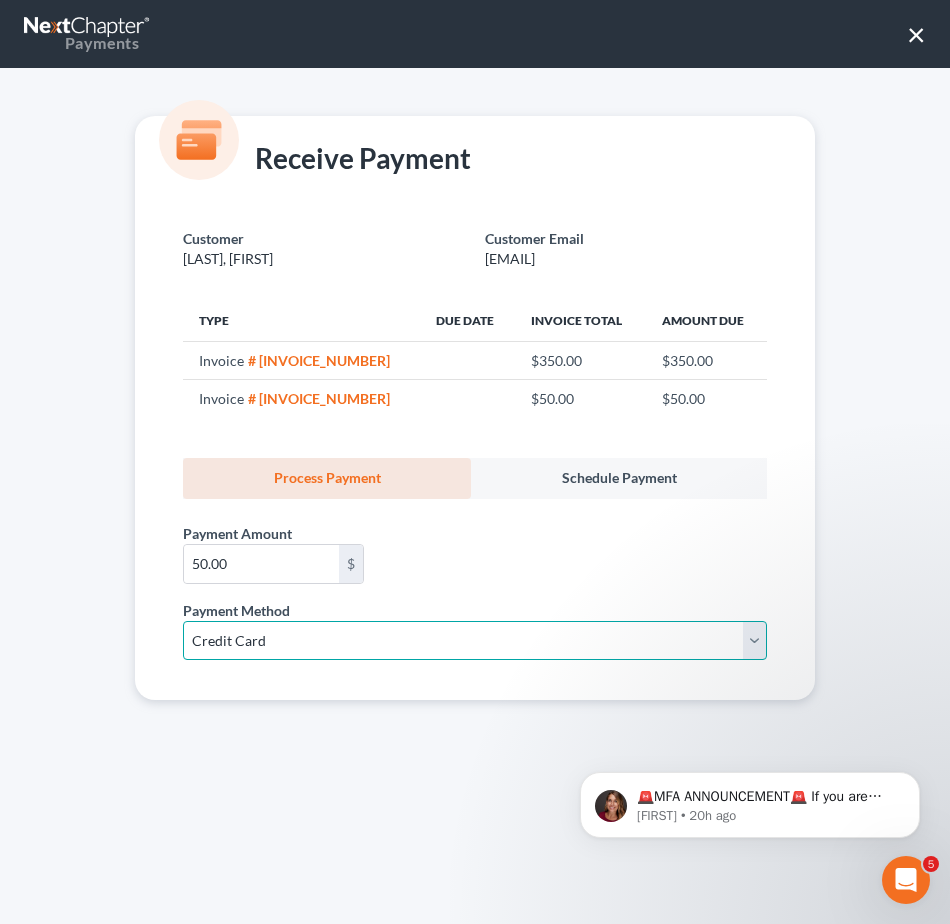 click on "Select ACH Credit Card" at bounding box center (475, 641) 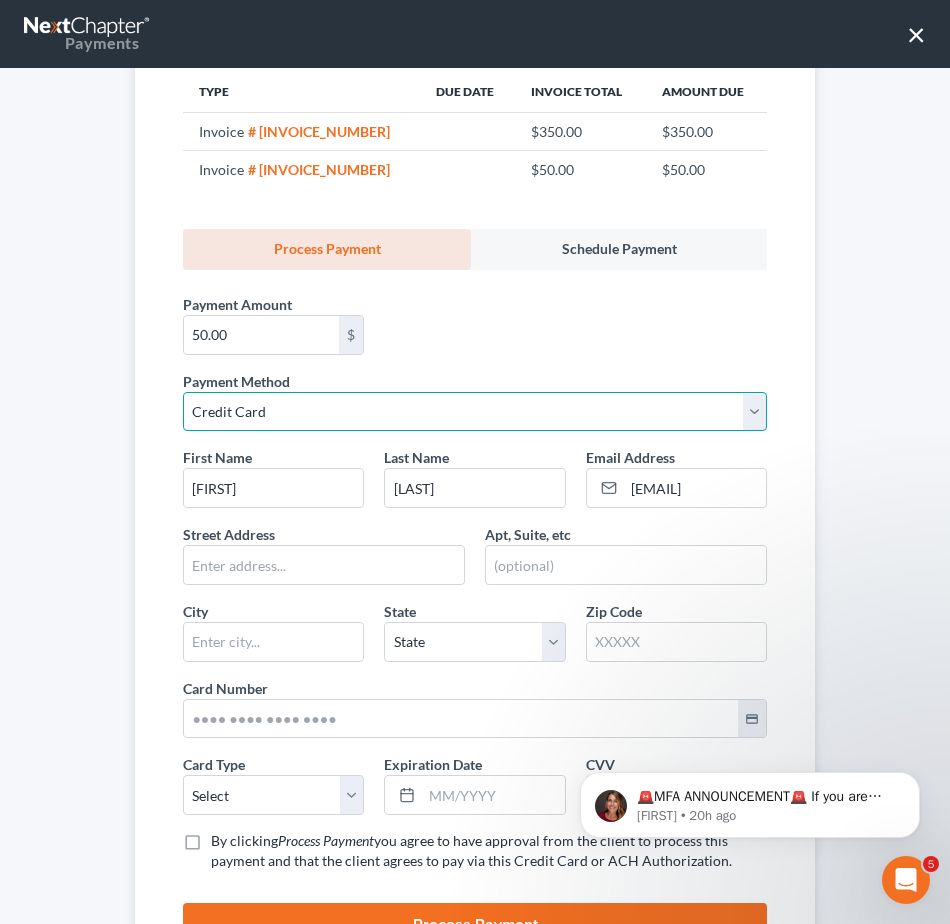 scroll, scrollTop: 300, scrollLeft: 0, axis: vertical 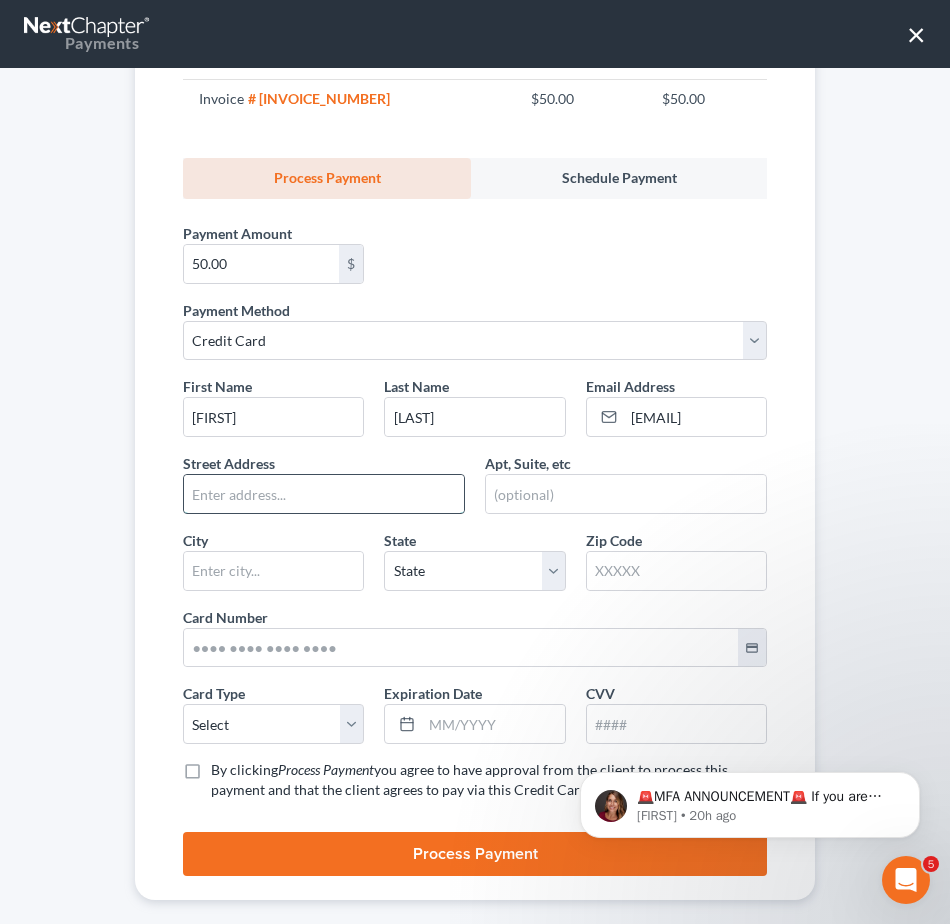 click at bounding box center [324, 494] 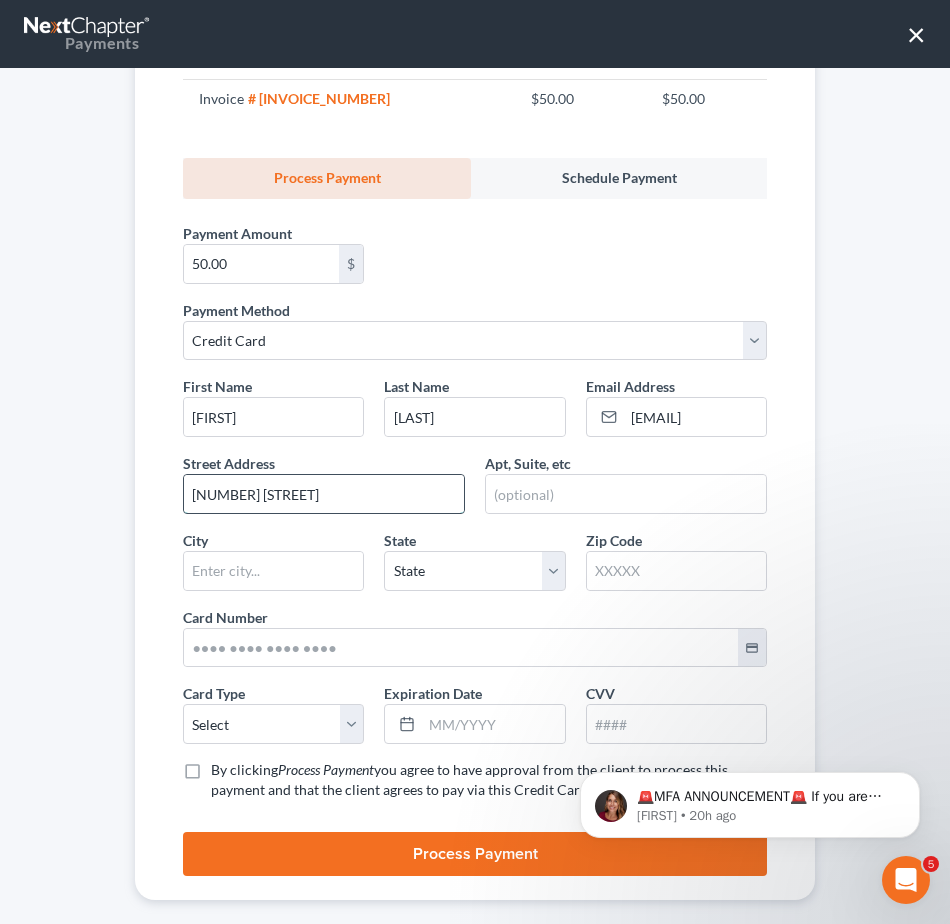click on "[NUMBER] [STREET]" at bounding box center [324, 494] 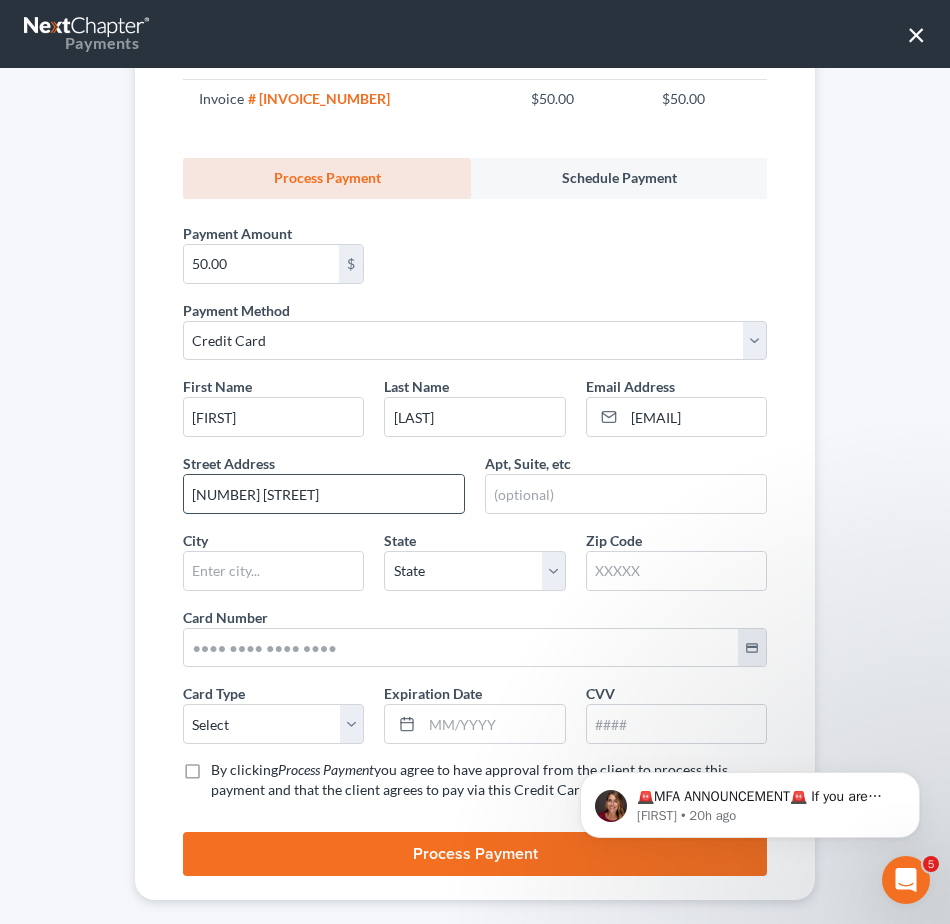 click on "[NUMBER] [STREET]" at bounding box center [324, 494] 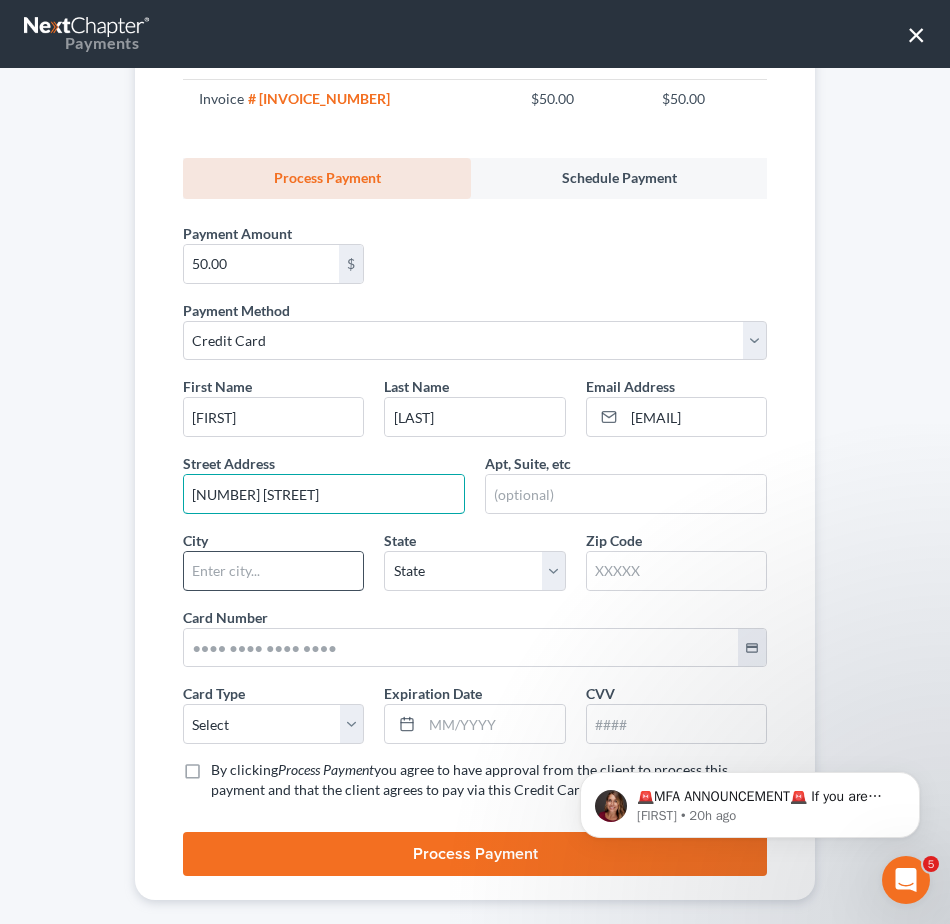 type on "[NUMBER] [STREET]" 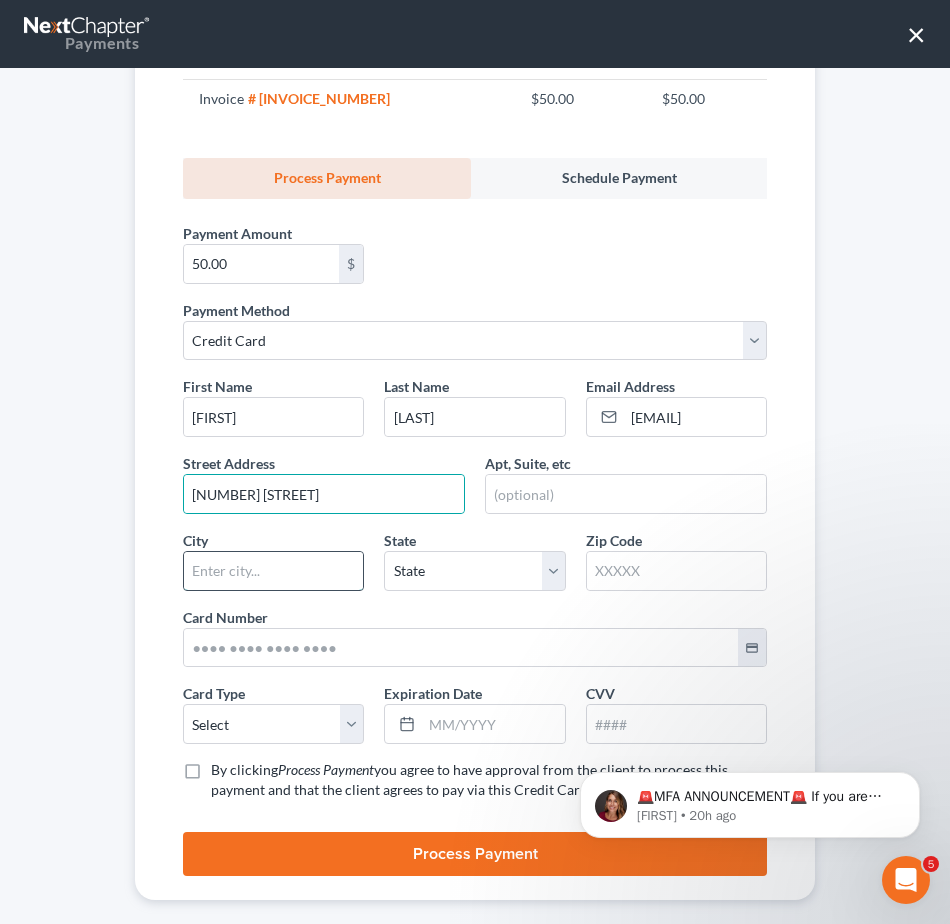 click at bounding box center (273, 571) 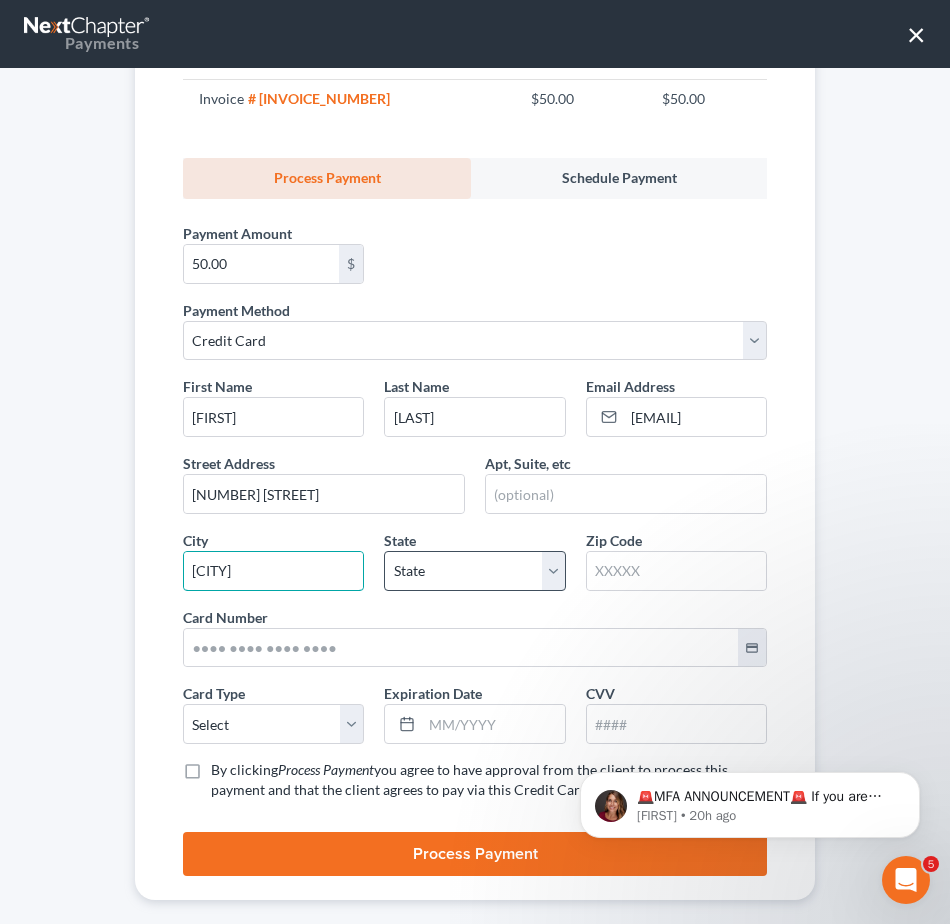 type on "[CITY]" 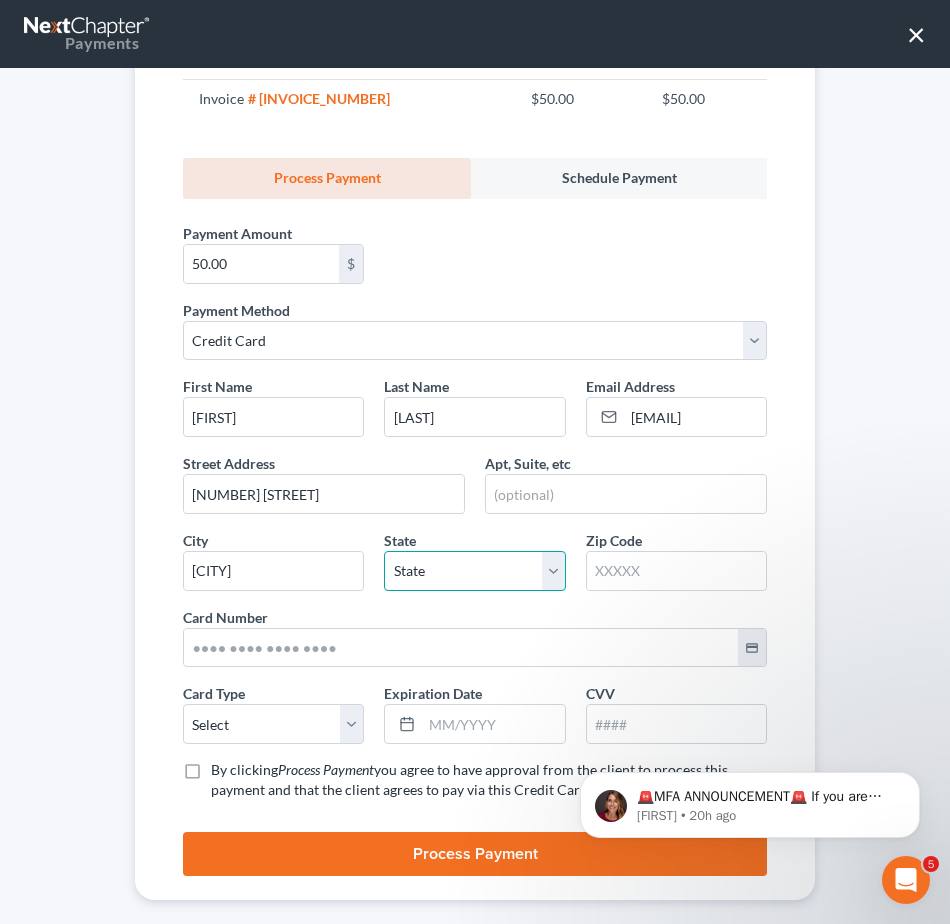 click on "State AL AK AR AZ CA CO CT DE DC FL GA GU HI ID IL IN IA KS KY LA ME MD MA MI MN MS MO MT NC ND NE NV NH NJ NM NY OH OK OR PA PR RI SC SD TN TX UT VI VA VT WA WV WI WY" at bounding box center (474, 571) 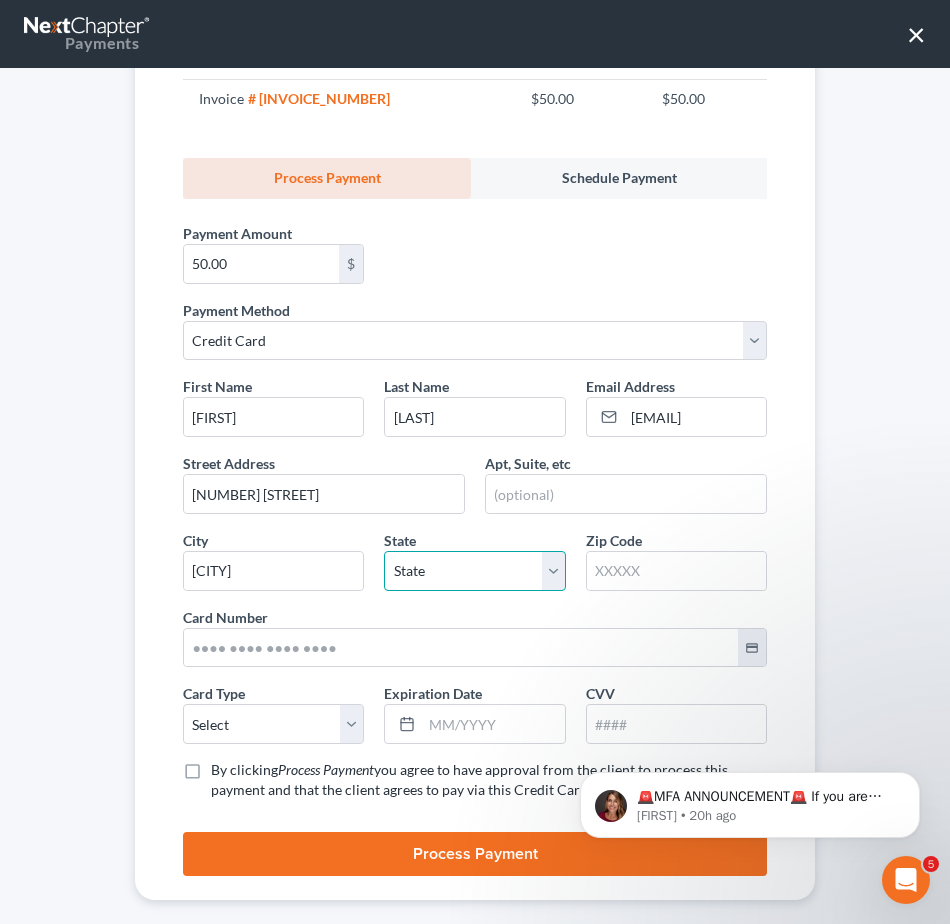 select on "2" 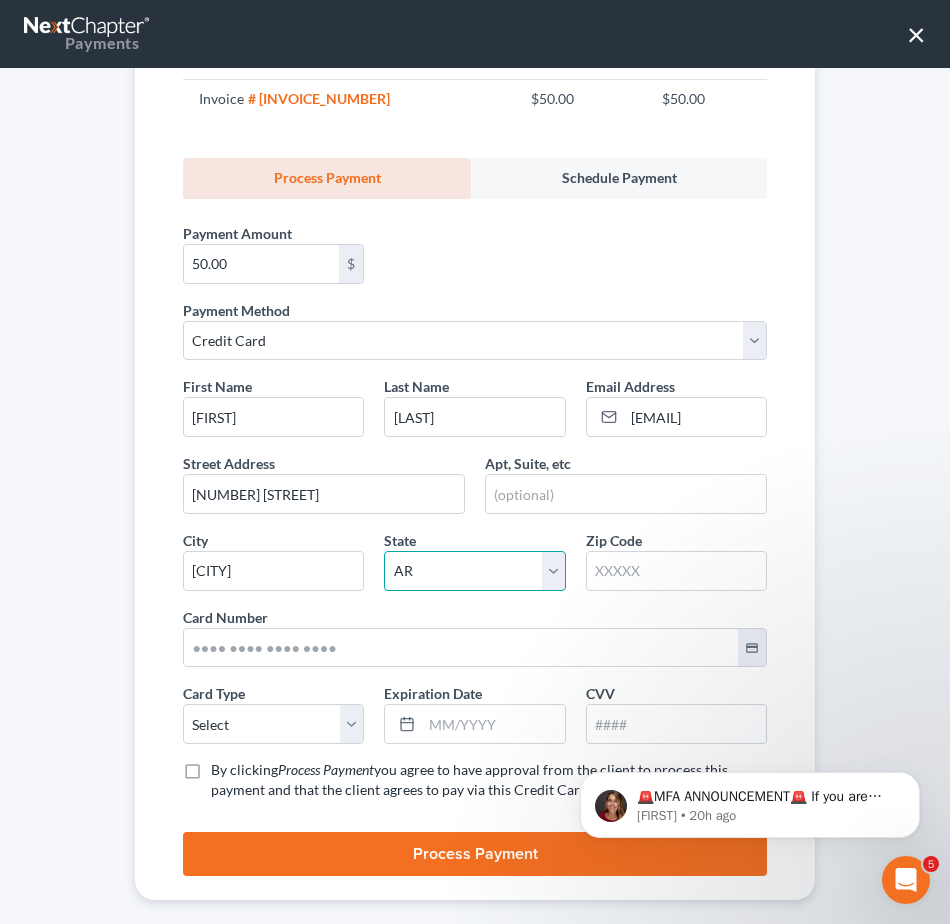 click on "State AL AK AR AZ CA CO CT DE DC FL GA GU HI ID IL IN IA KS KY LA ME MD MA MI MN MS MO MT NC ND NE NV NH NJ NM NY OH OK OR PA PR RI SC SD TN TX UT VI VA VT WA WV WI WY" at bounding box center [474, 571] 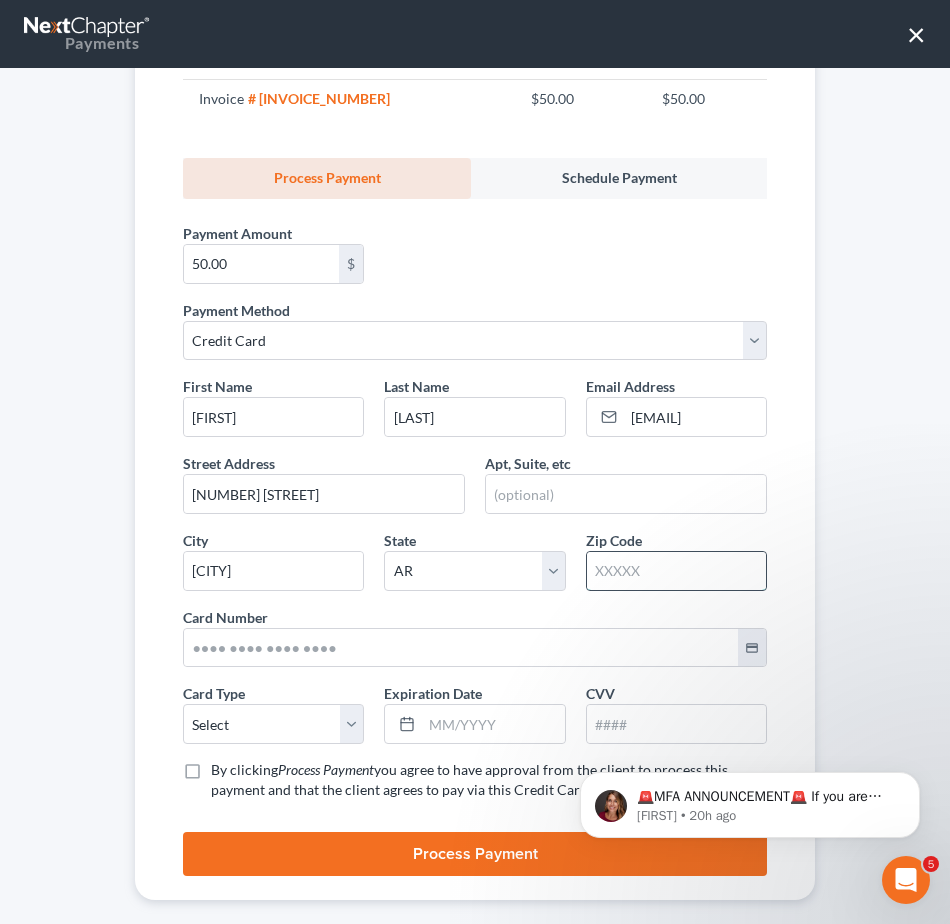 click at bounding box center (676, 571) 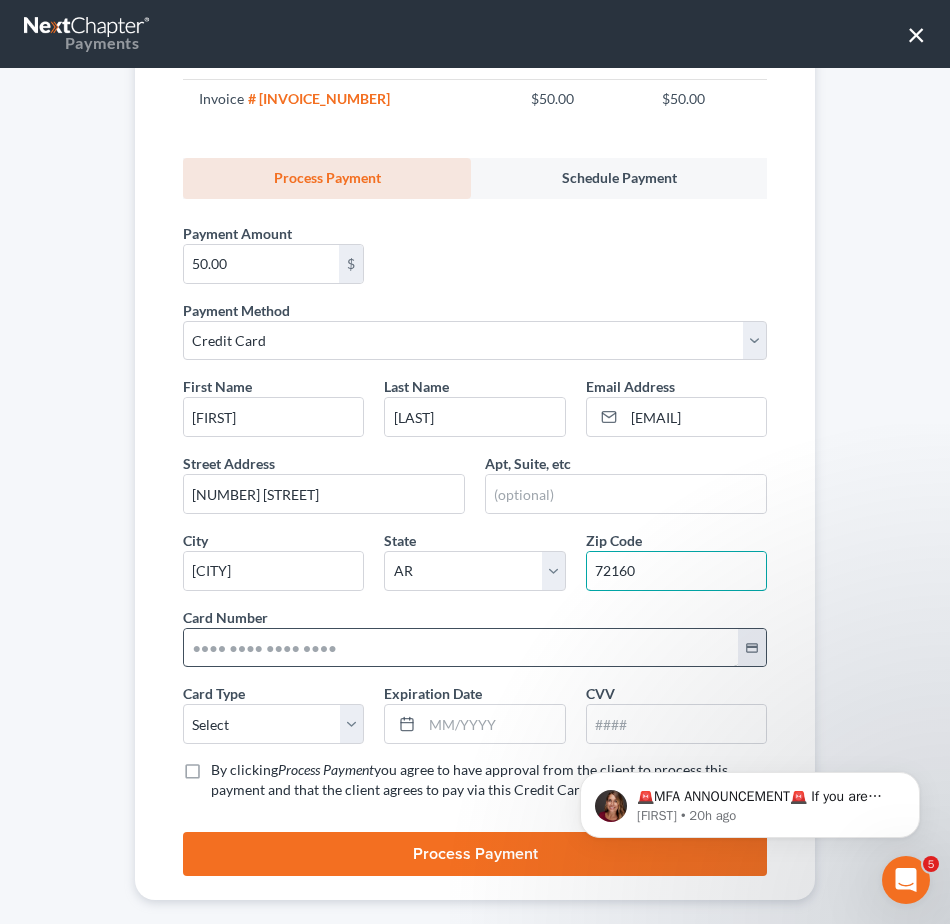 type on "72160" 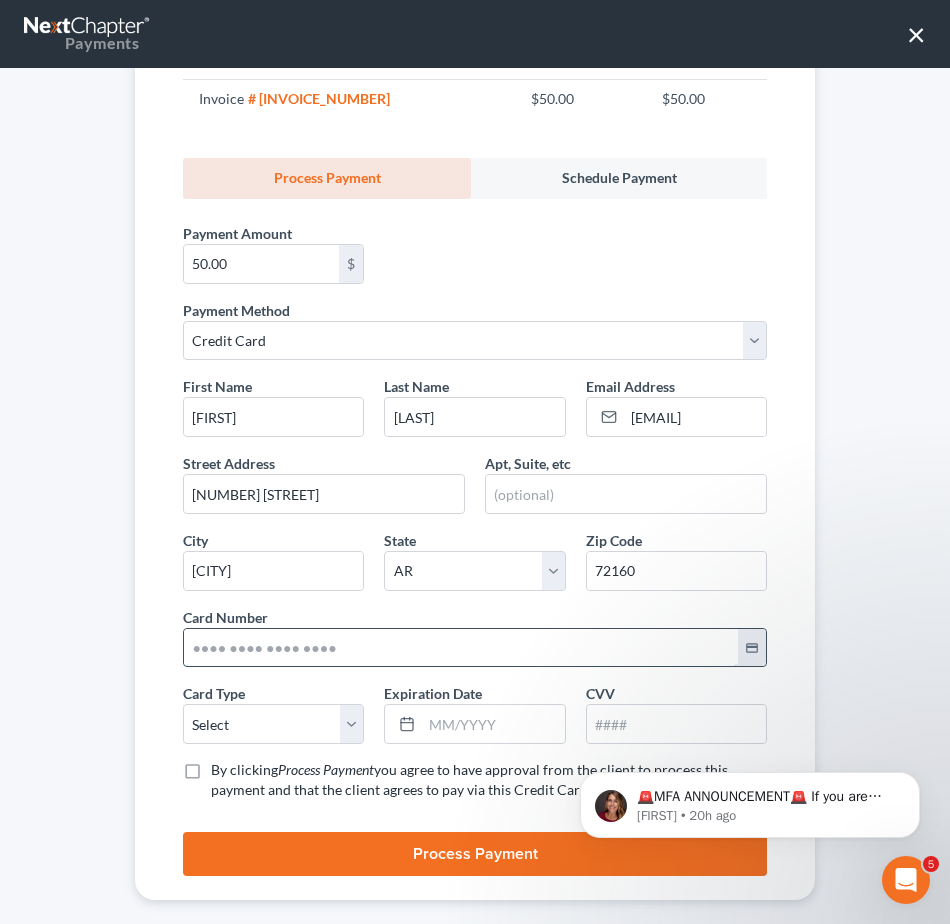 click at bounding box center (461, 648) 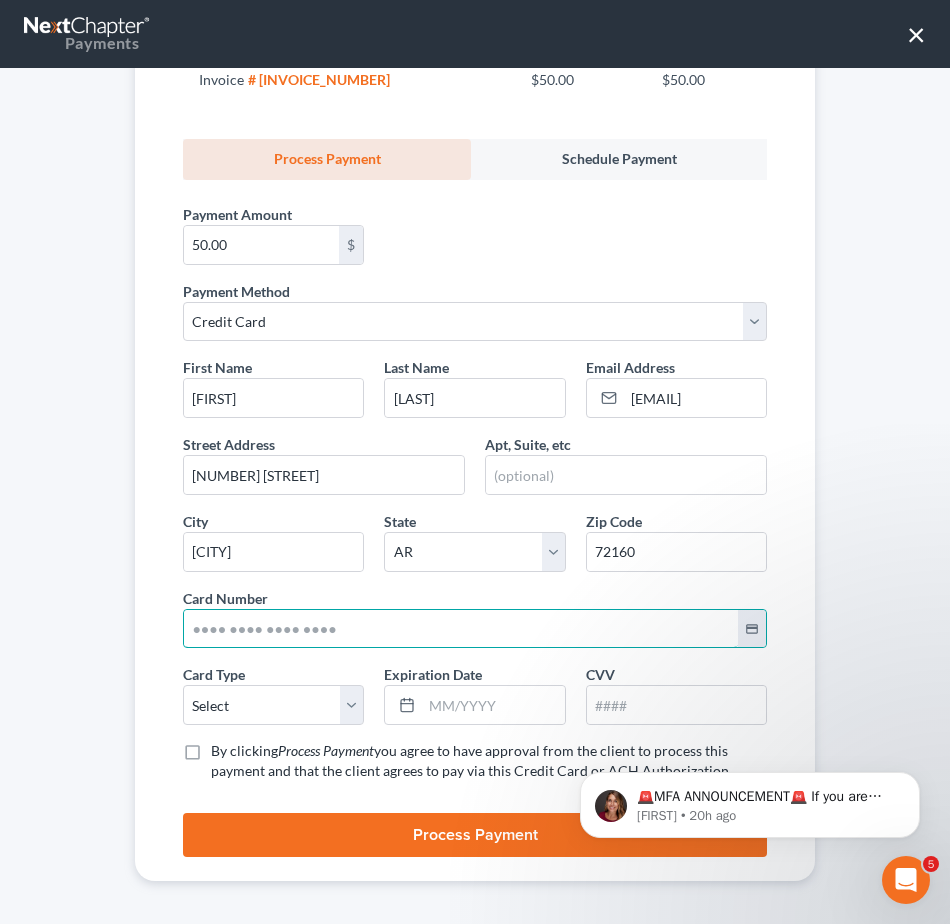 scroll, scrollTop: 324, scrollLeft: 0, axis: vertical 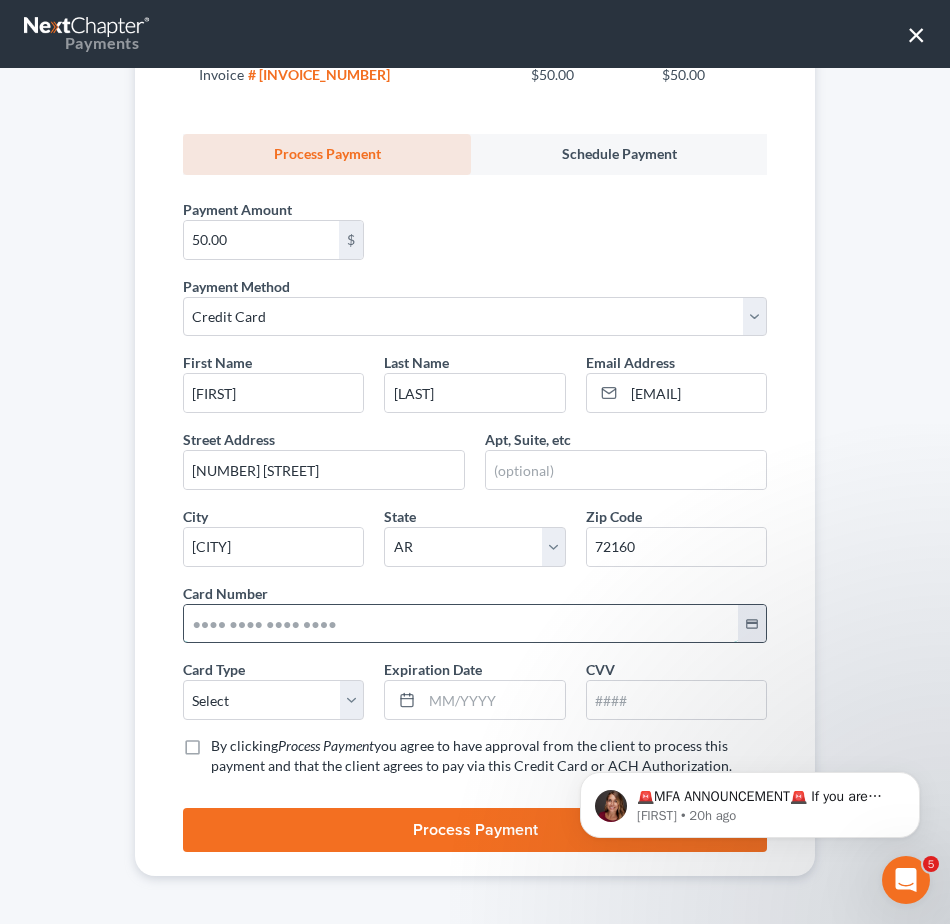 click at bounding box center [461, 624] 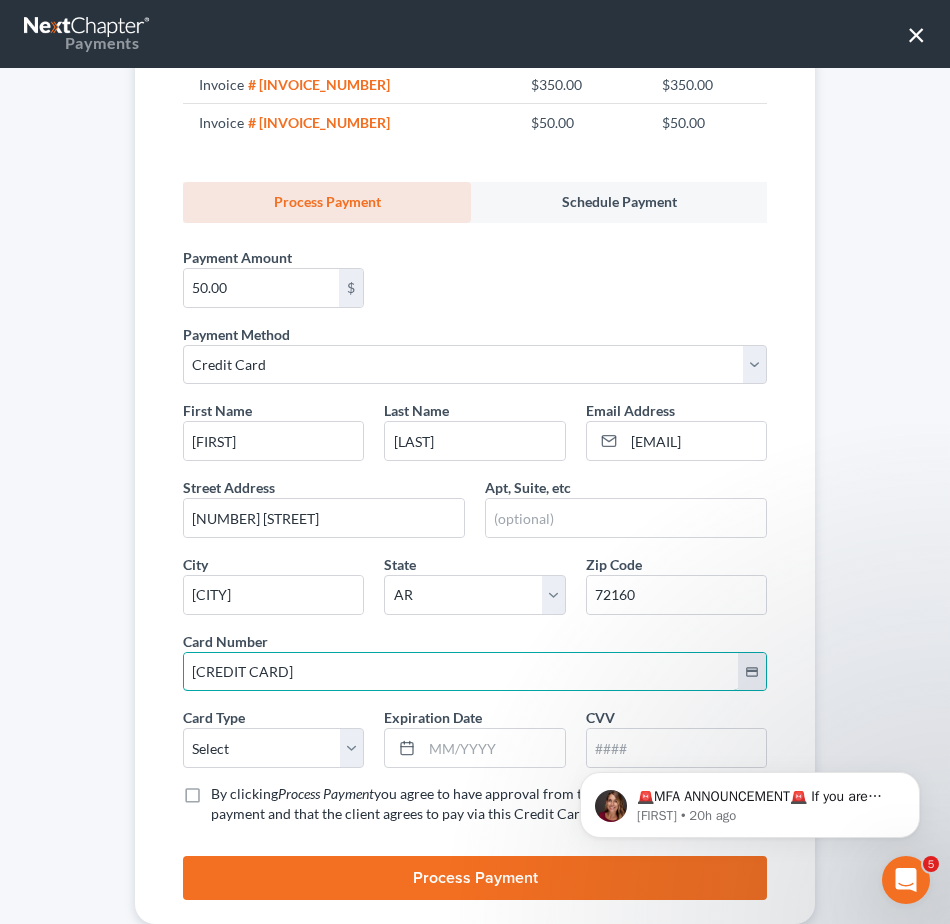 scroll, scrollTop: 324, scrollLeft: 0, axis: vertical 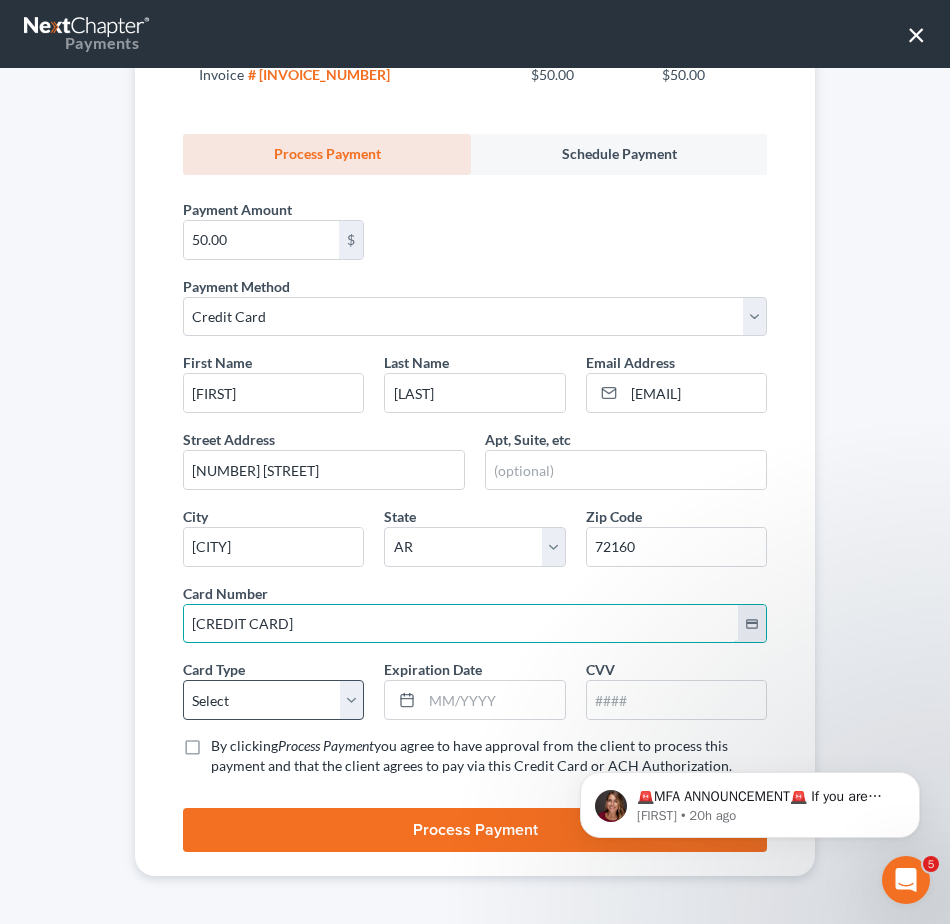 type on "[CREDIT CARD]" 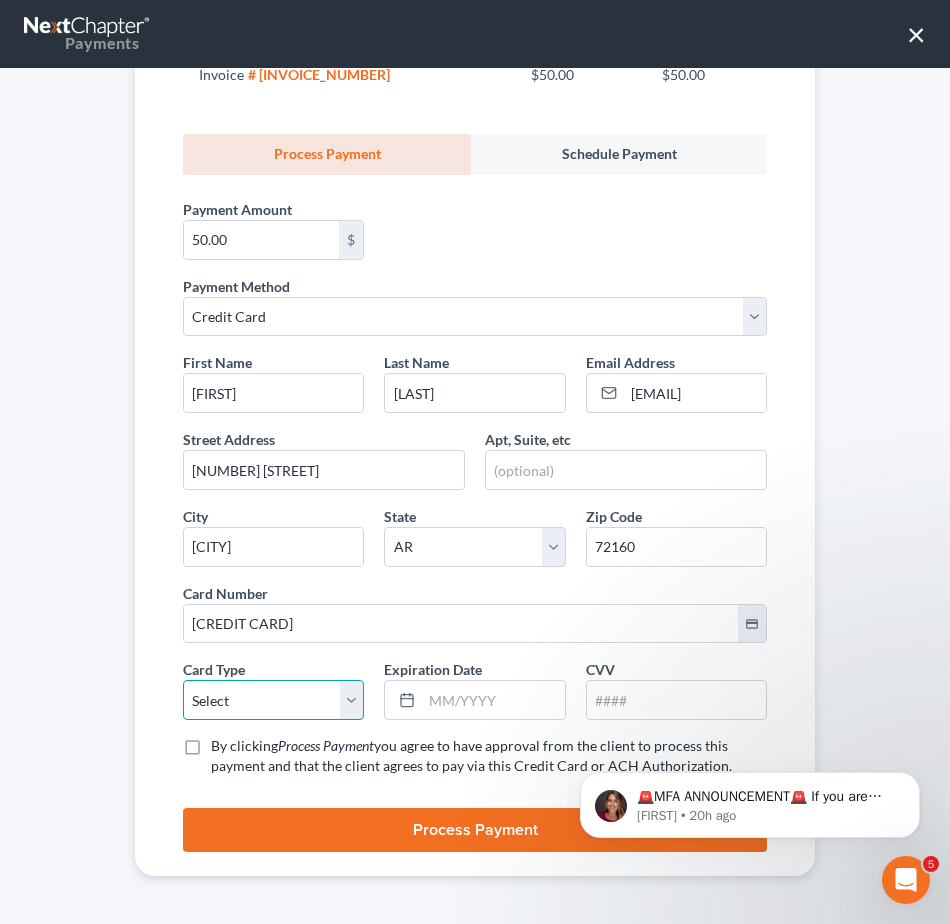 click on "Select Visa MasterCard Discover American Express" at bounding box center [273, 700] 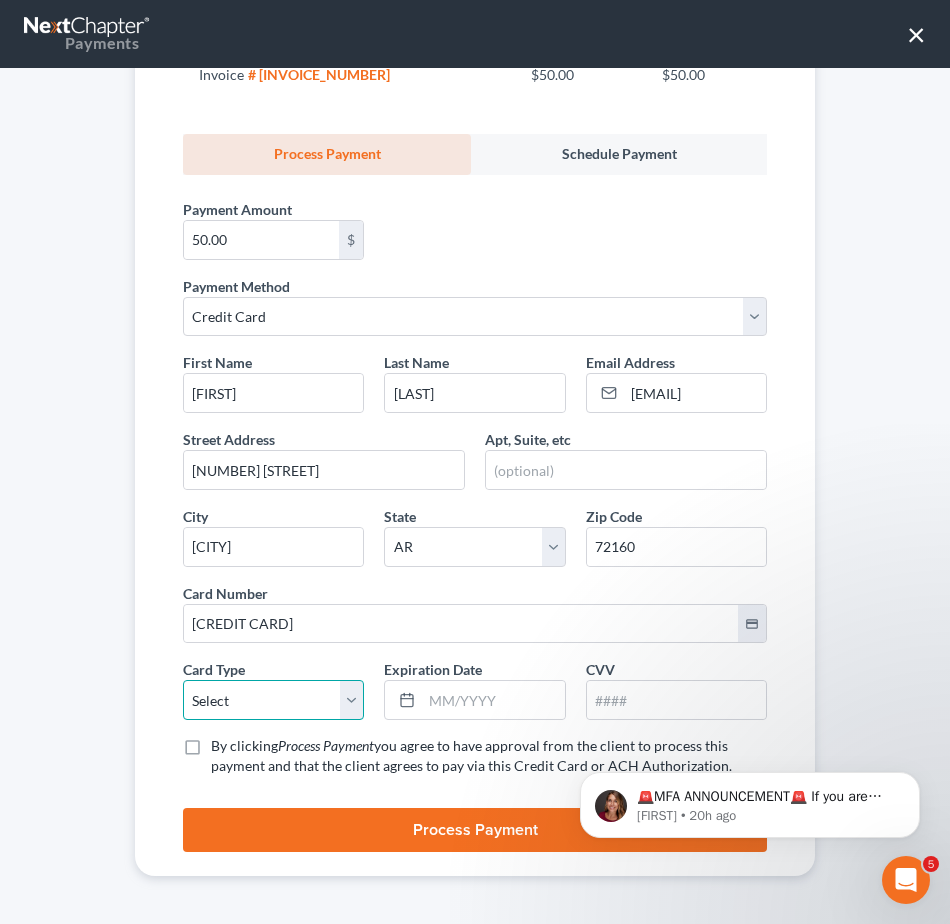 select on "1" 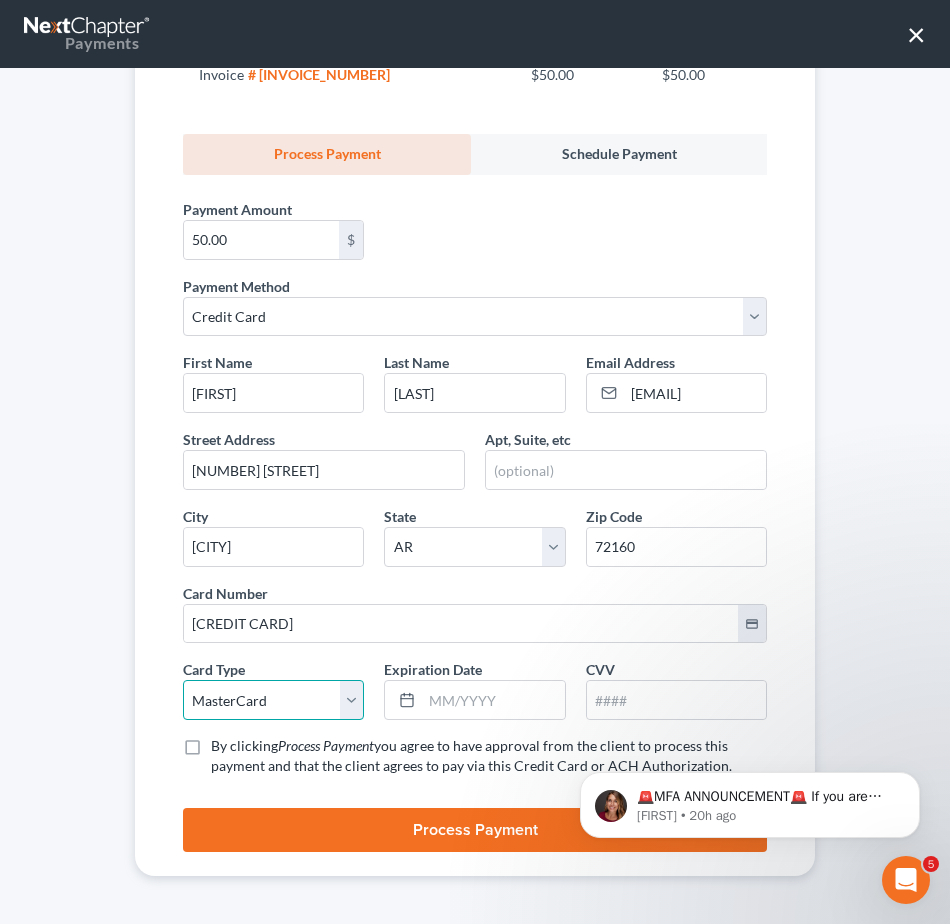 click on "Select Visa MasterCard Discover American Express" at bounding box center (273, 700) 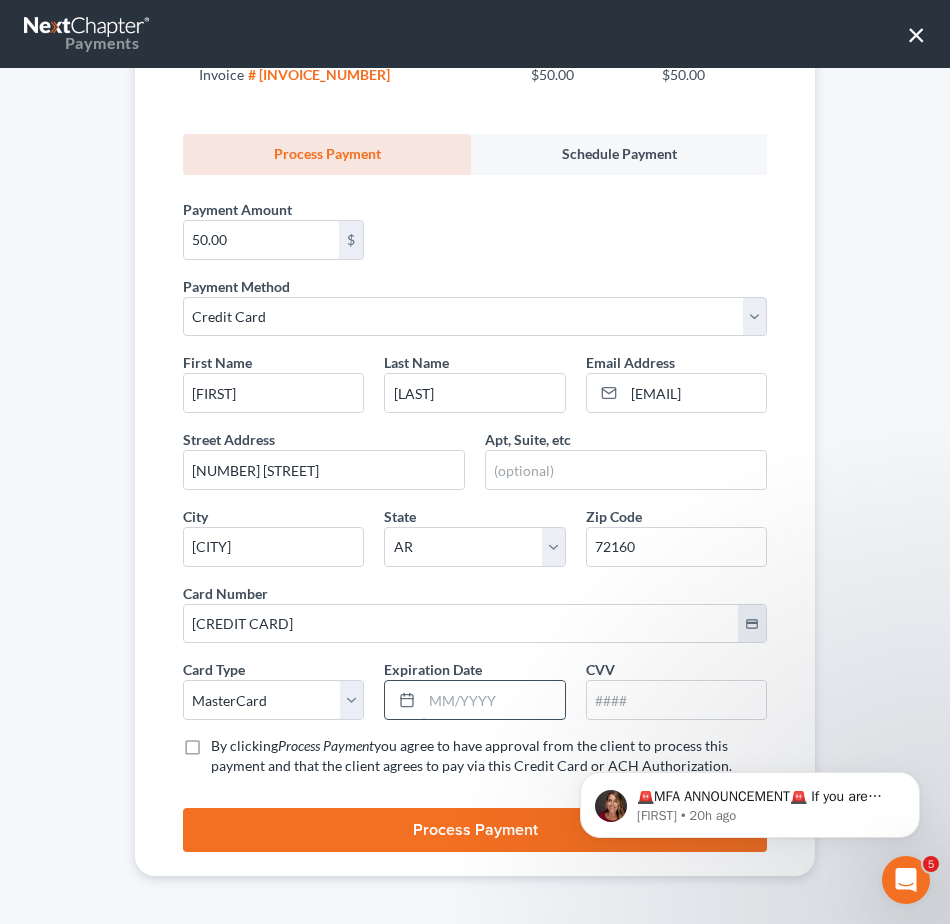 click at bounding box center [493, 700] 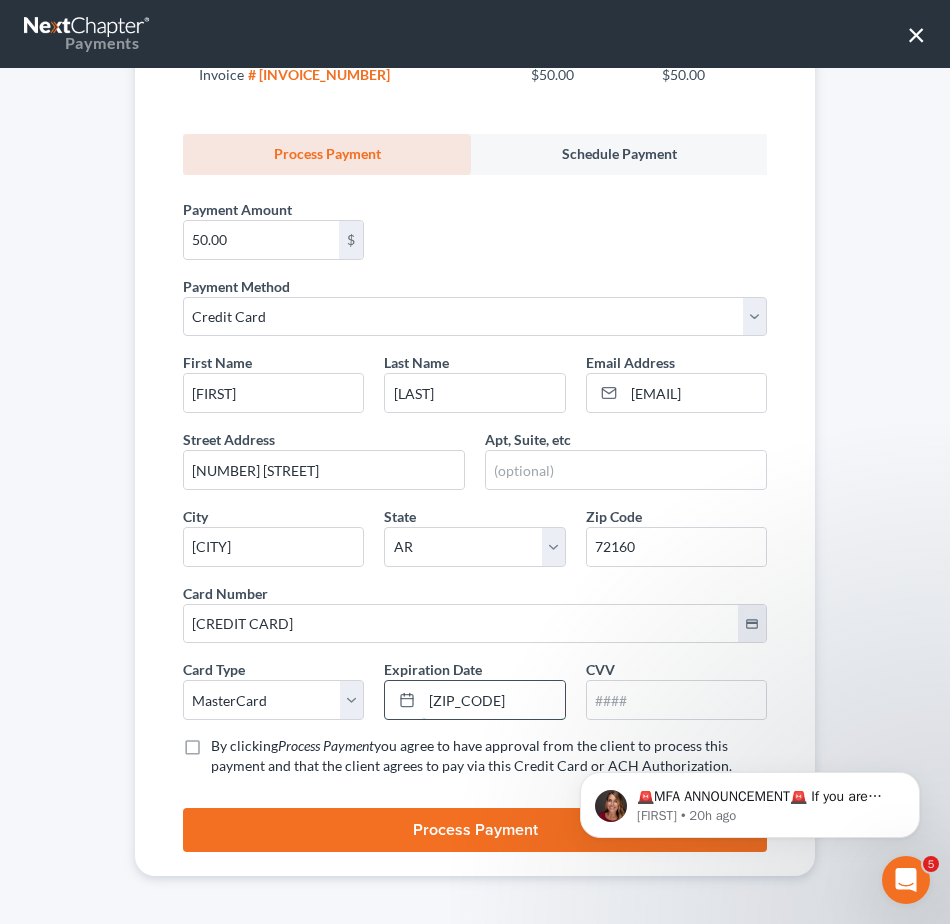 click on "[ZIP_CODE]" at bounding box center [493, 700] 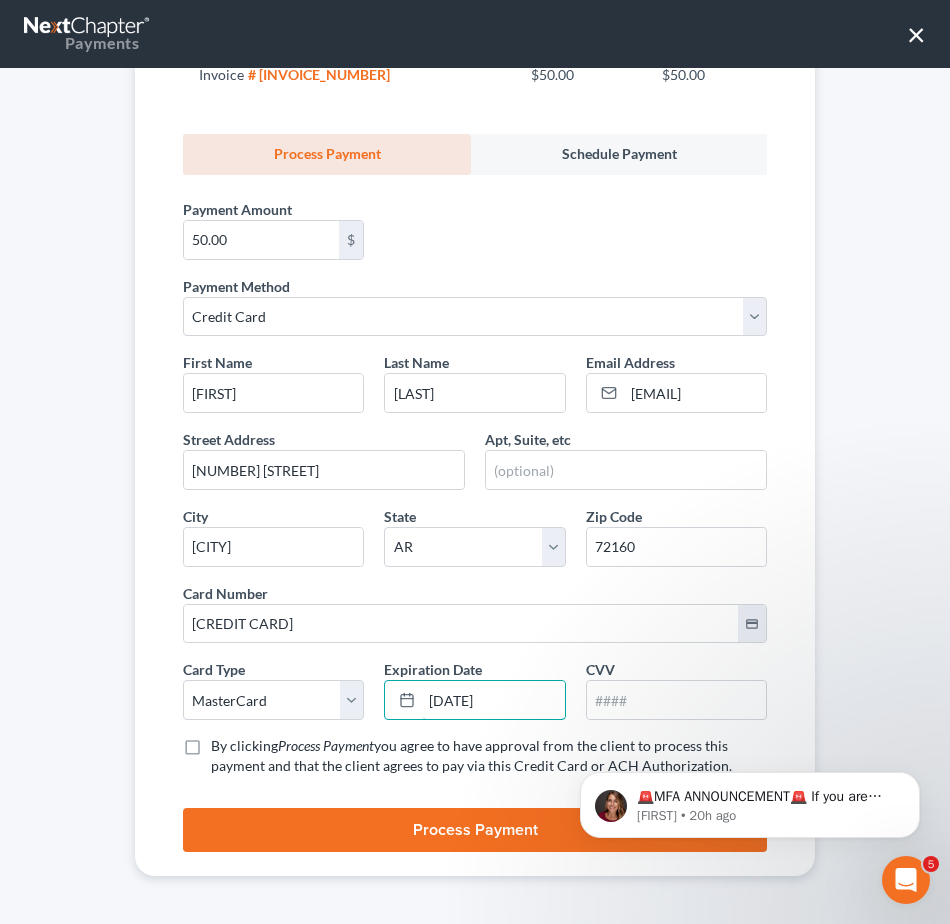 type on "[DATE]" 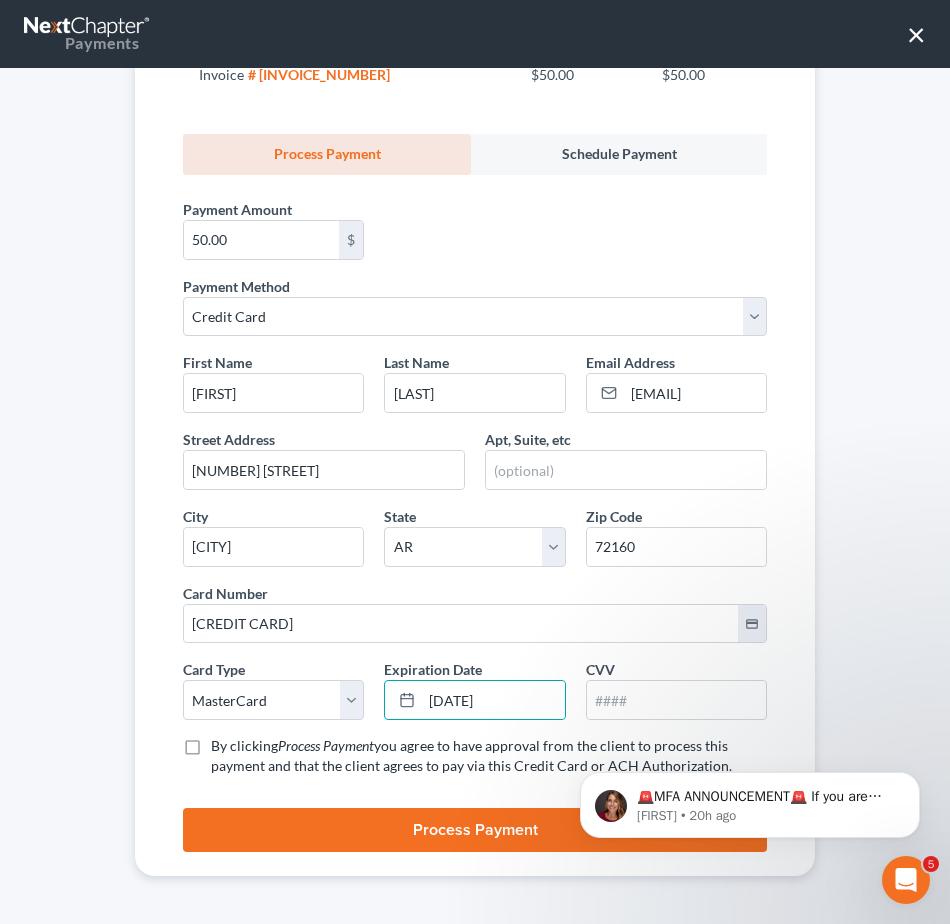 click on "🚨MFA ANNOUNCEMENT🚨 If you are filing today in Idaho or Colorado, you need to have MFA enabled on your PACER account. Effective tomorrow, August 1, all users filing with NextChapter's software will be required to enable MFA on their PACER accounts. Varying districts are enrolling users at random starting tomorrow and some districts are requiring it for all filers tomorrow. Additional instructions will come tomorrow, but we wanted to notify our users. [FIRST] • 20h ago" at bounding box center [750, 713] 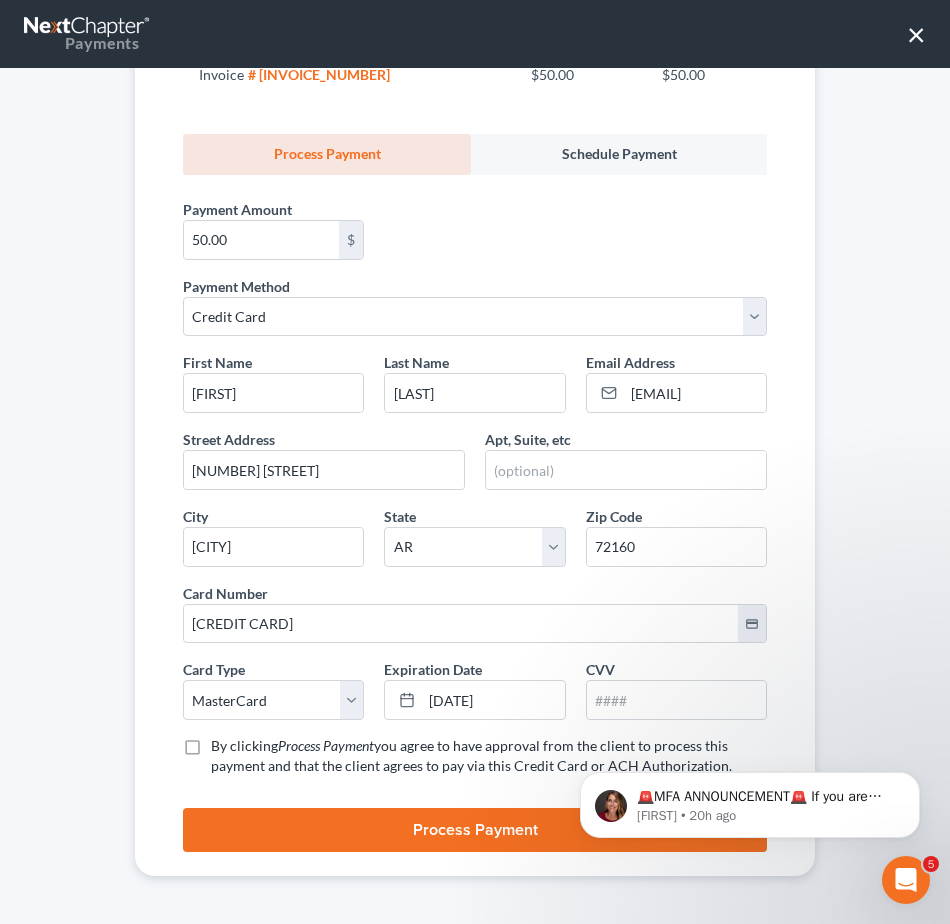 click on "🚨MFA ANNOUNCEMENT🚨 If you are filing today in Idaho or Colorado, you need to have MFA enabled on your PACER account. Effective tomorrow, August 1, all users filing with NextChapter's software will be required to enable MFA on their PACER accounts. Varying districts are enrolling users at random starting tomorrow and some districts are requiring it for all filers tomorrow. Additional instructions will come tomorrow, but we wanted to notify our users. [FIRST] • 20h ago" at bounding box center [750, 713] 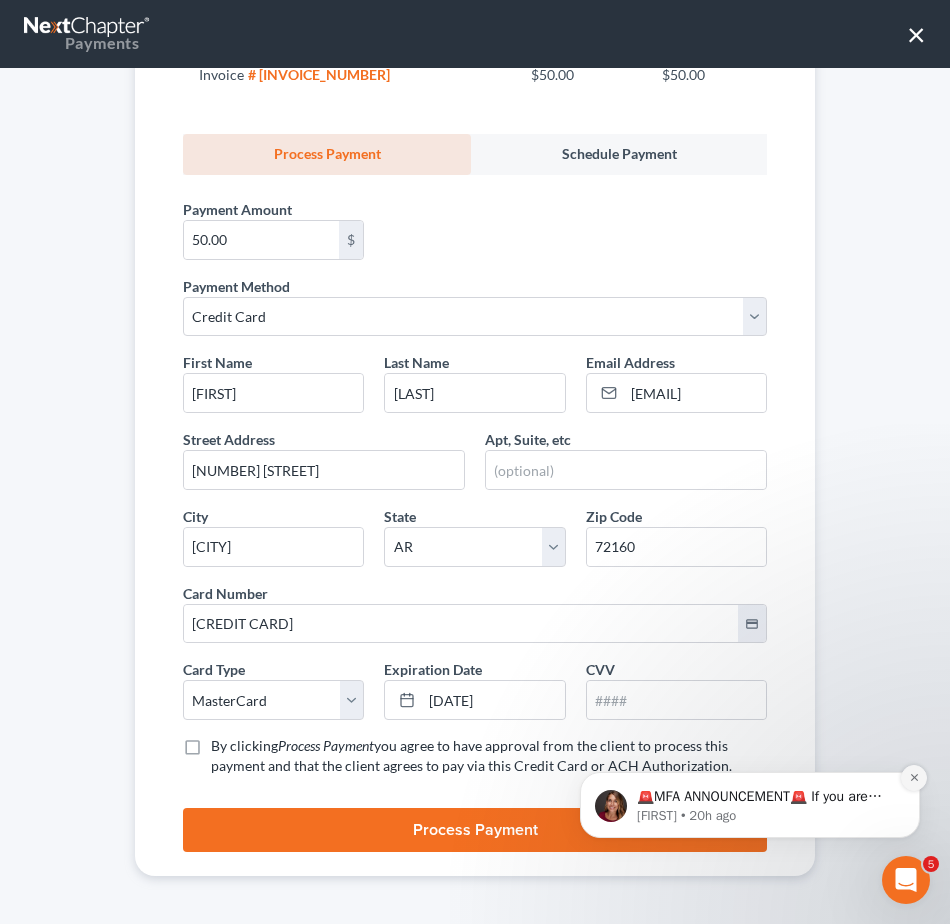 click at bounding box center [914, 778] 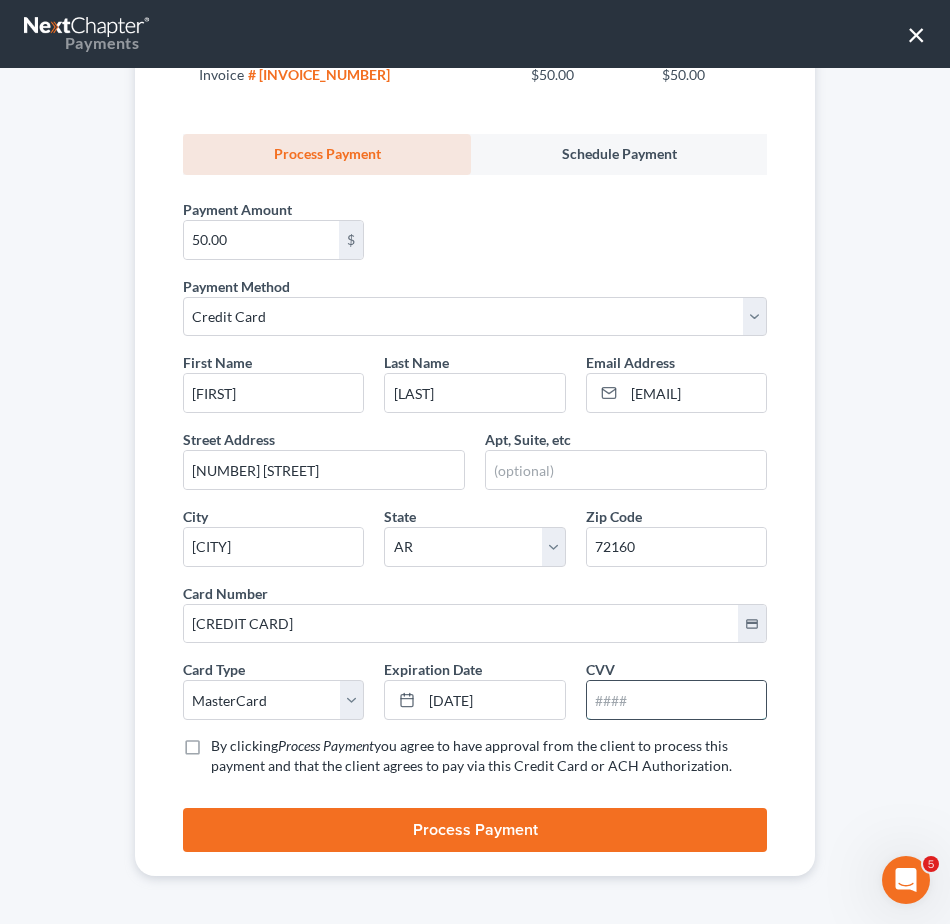 click at bounding box center [676, 700] 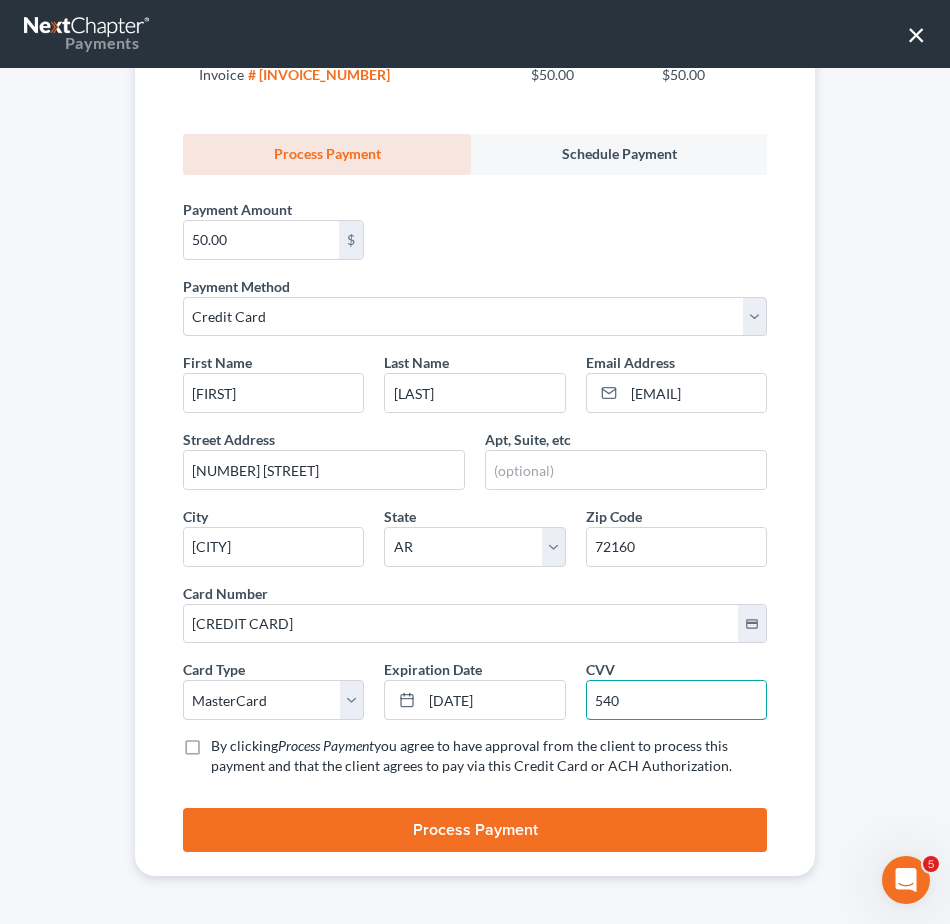 type on "540" 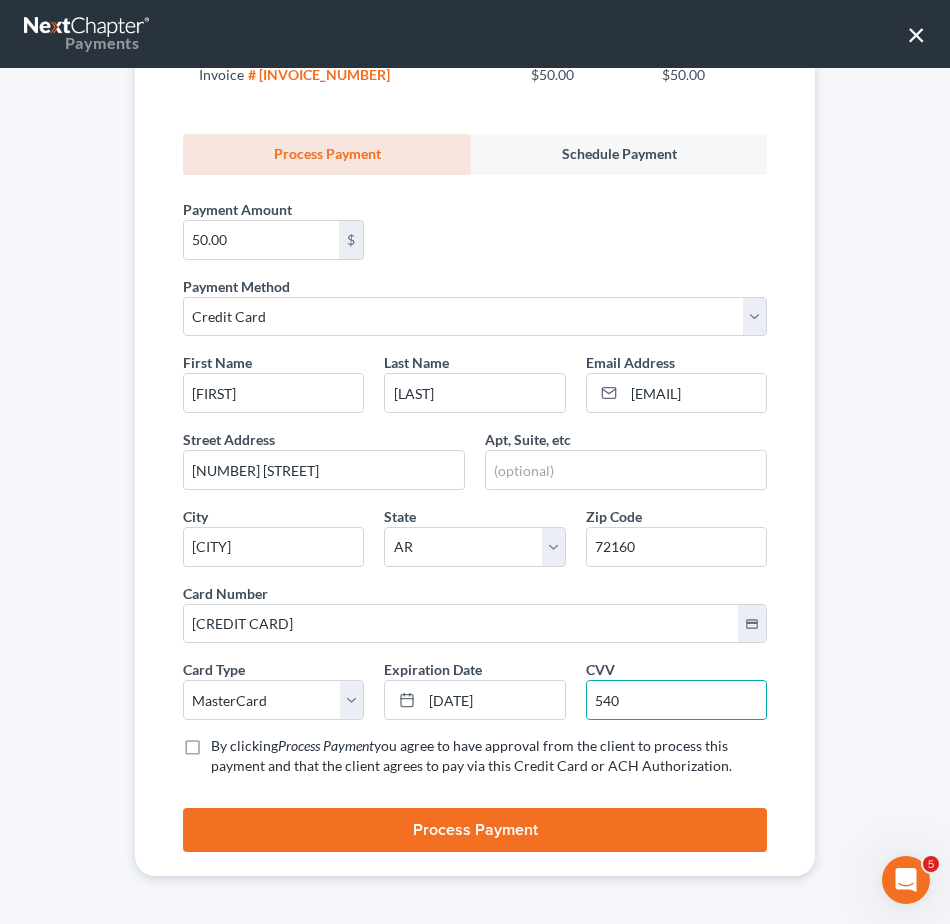 click on "By clicking  Process Payment  you agree to have approval from the client to process this payment and that the client agrees to pay via this Credit Card or ACH Authorization.
*" at bounding box center [489, 756] 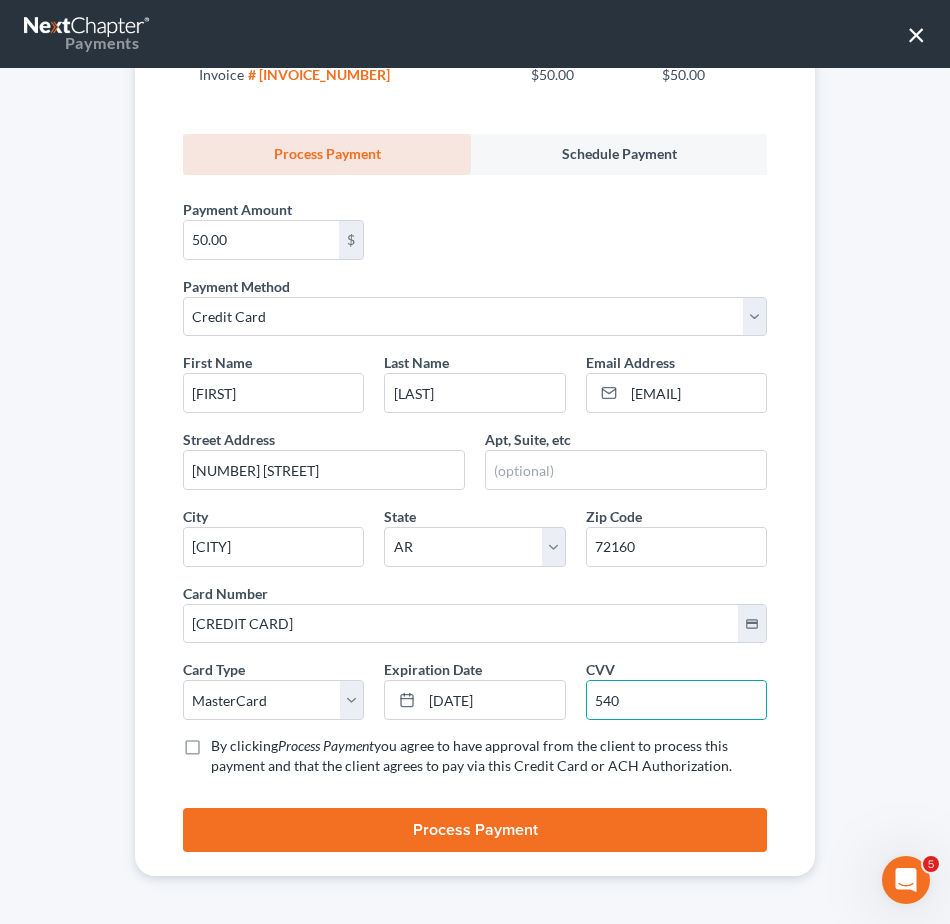 click on "By clicking  Process Payment  you agree to have approval from the client to process this payment and that the client agrees to pay via this Credit Card or ACH Authorization.
*" at bounding box center [225, 742] 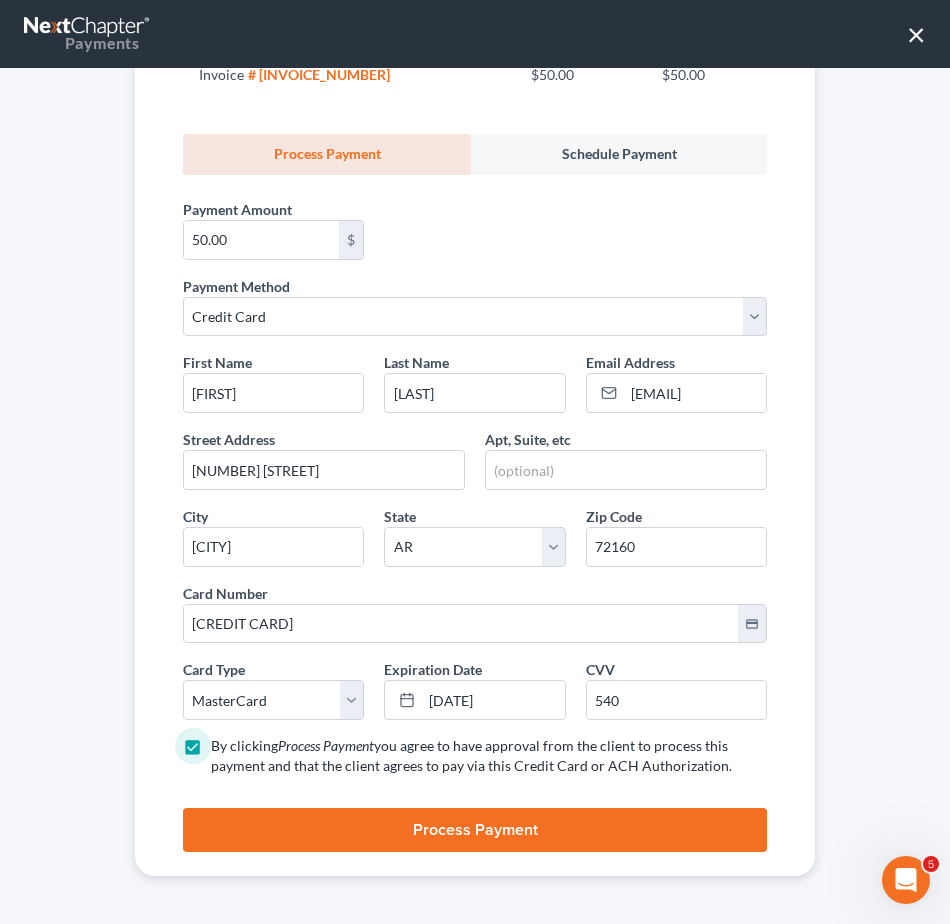 click on "Process Payment" at bounding box center (475, 830) 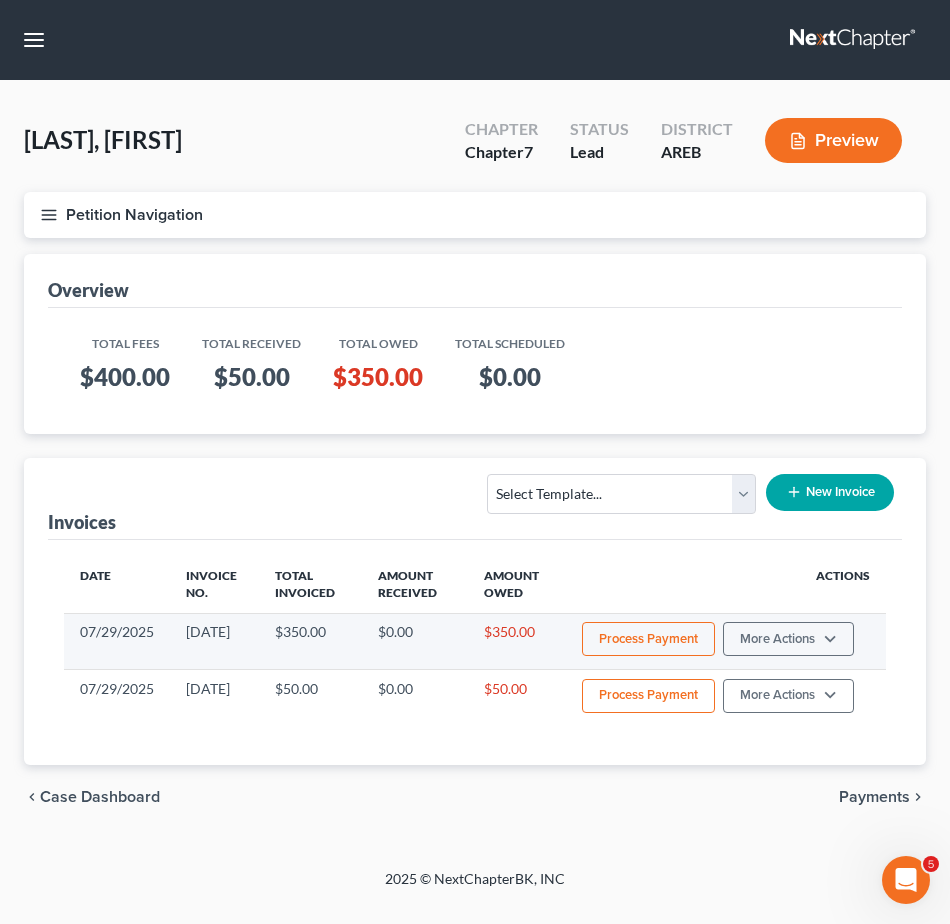 click on "Process Payment" at bounding box center (648, 639) 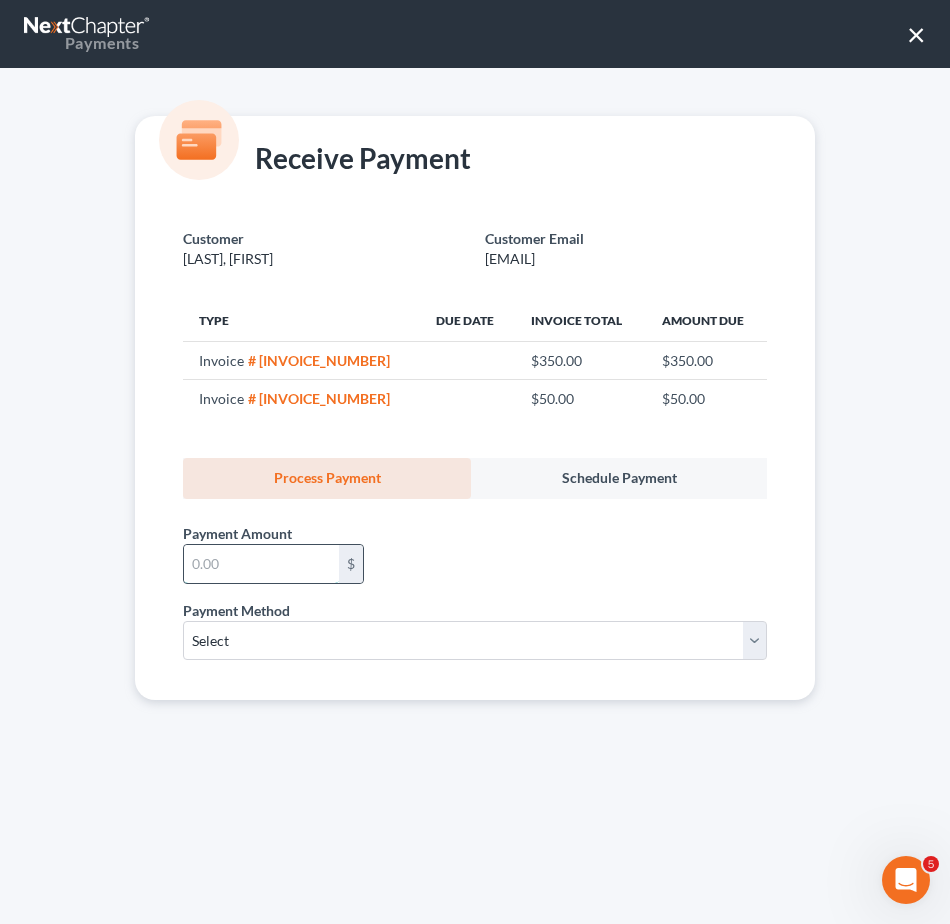 click at bounding box center [261, 564] 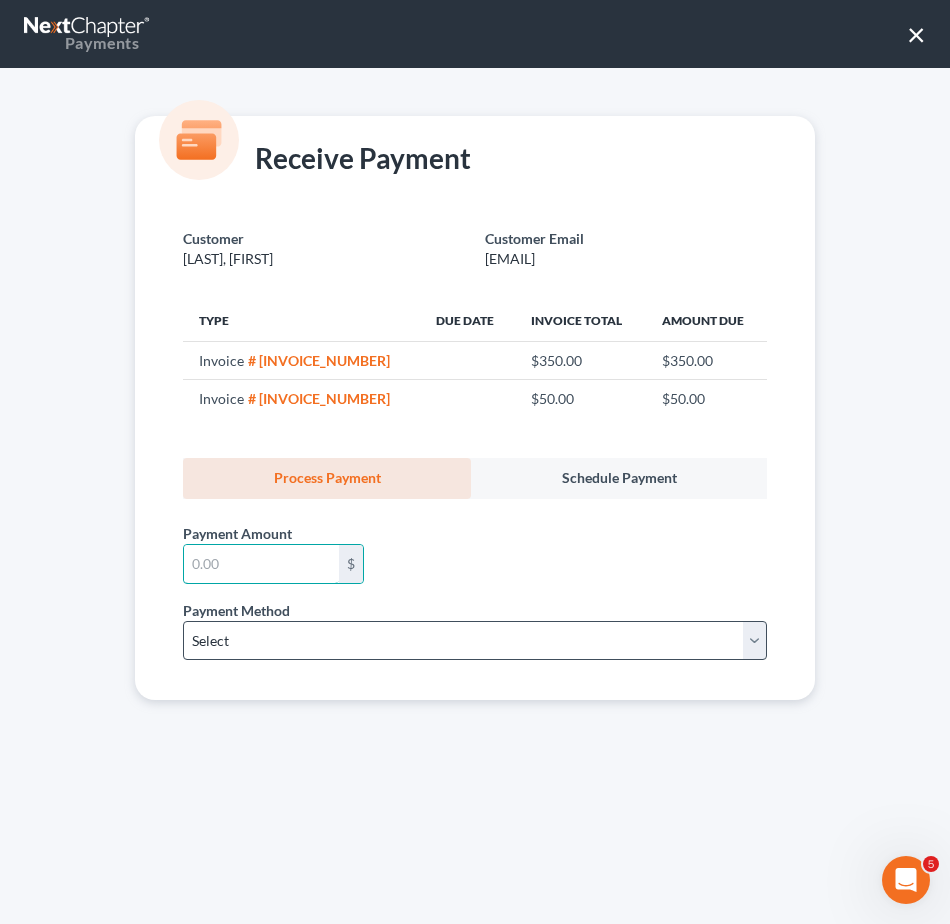 type on "350.00" 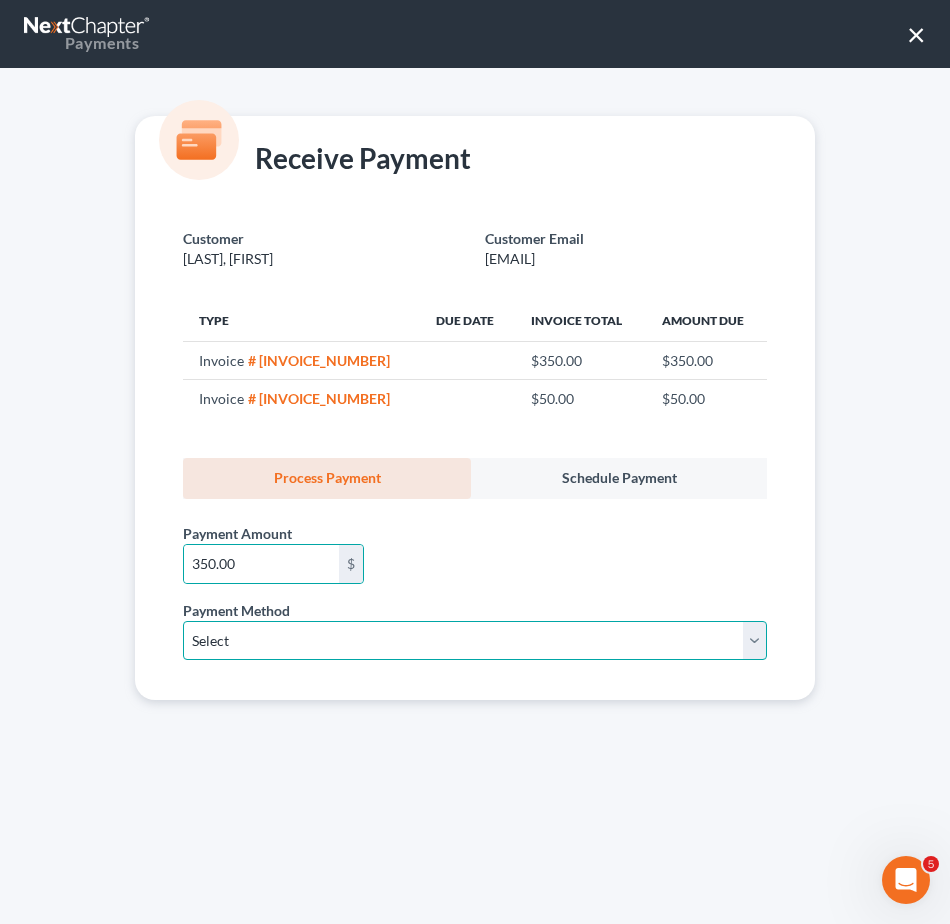 click on "Select ACH Credit Card" at bounding box center [475, 641] 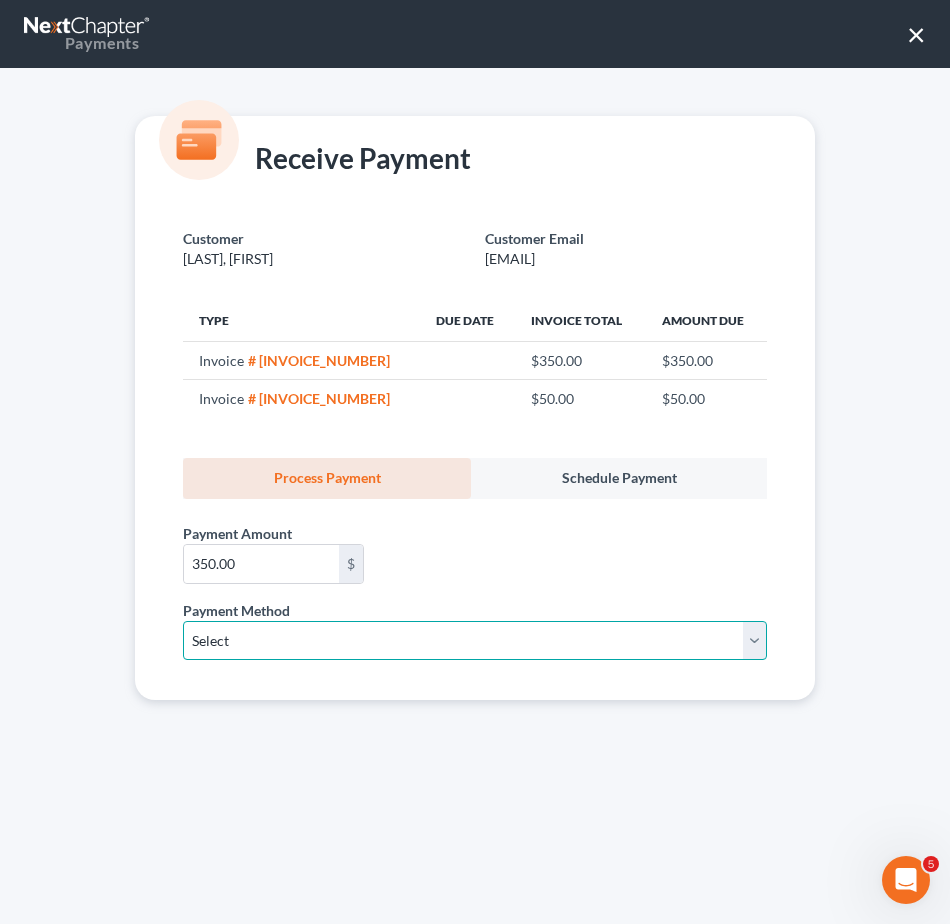 select on "1" 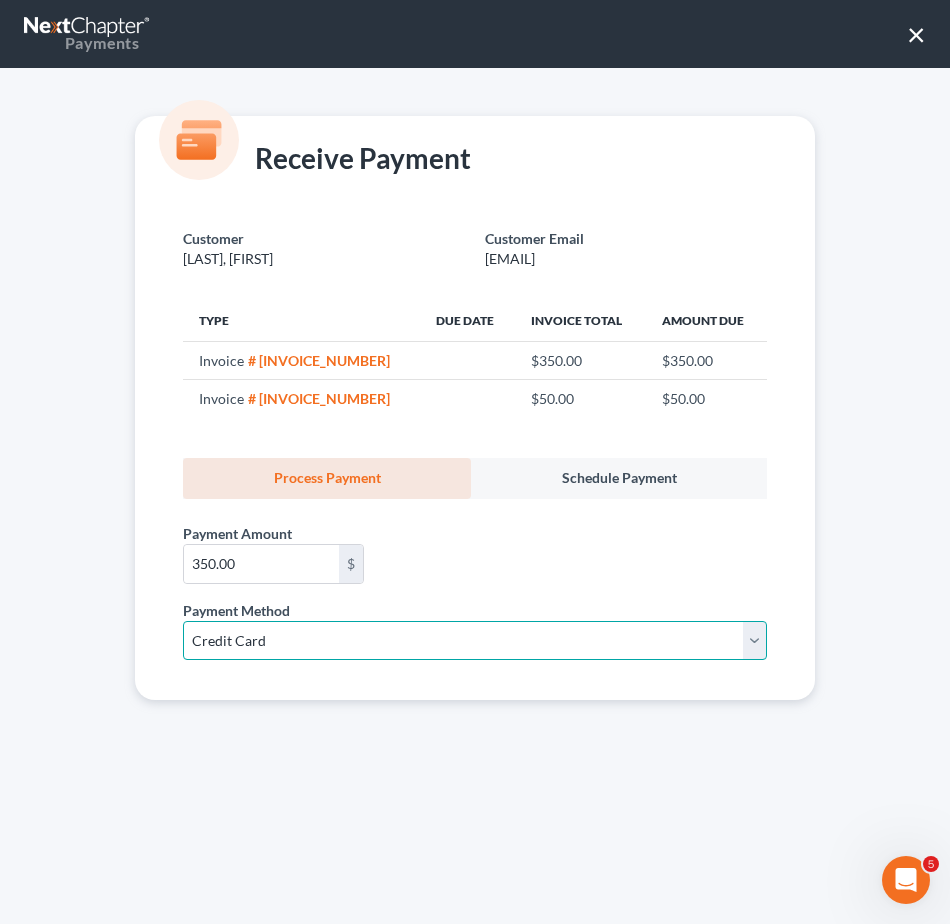 click on "Select ACH Credit Card" at bounding box center (475, 641) 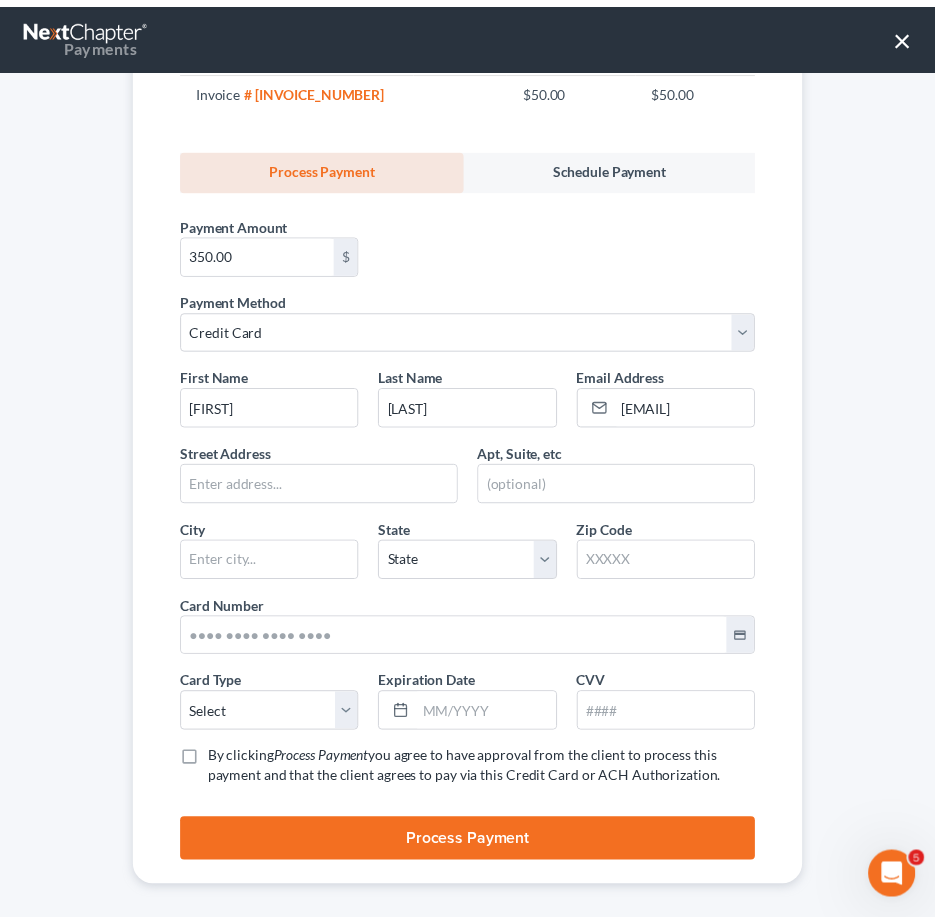 scroll, scrollTop: 324, scrollLeft: 0, axis: vertical 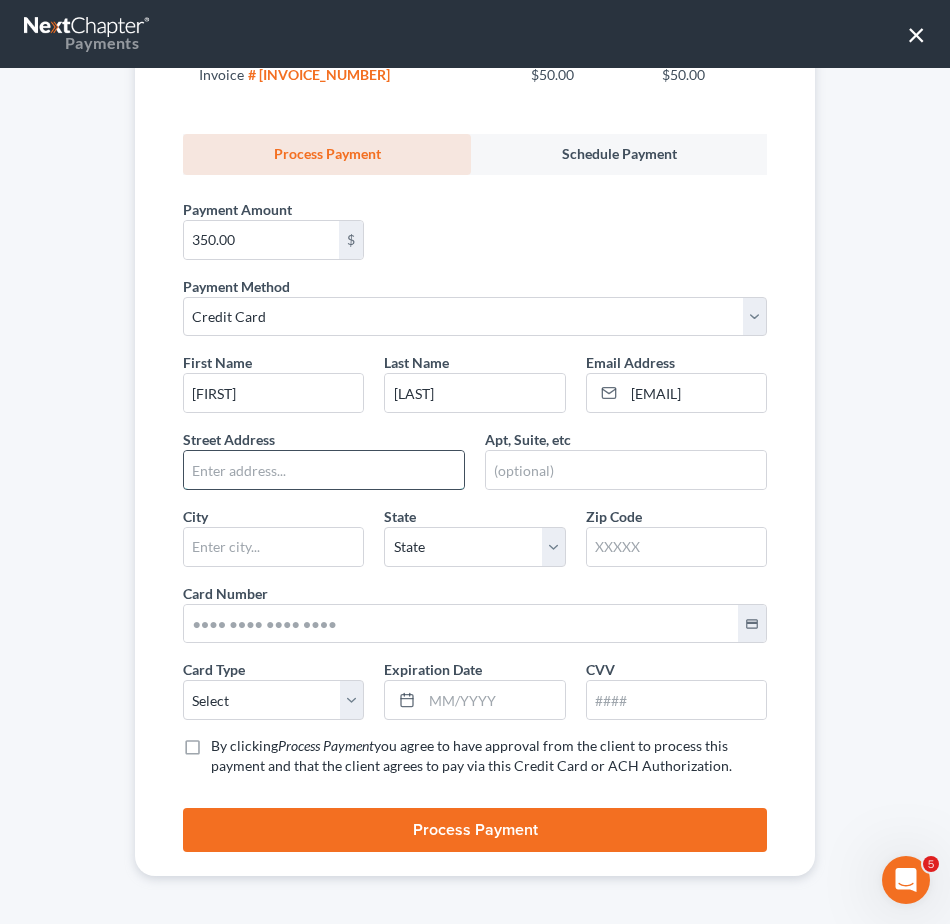 click at bounding box center [324, 470] 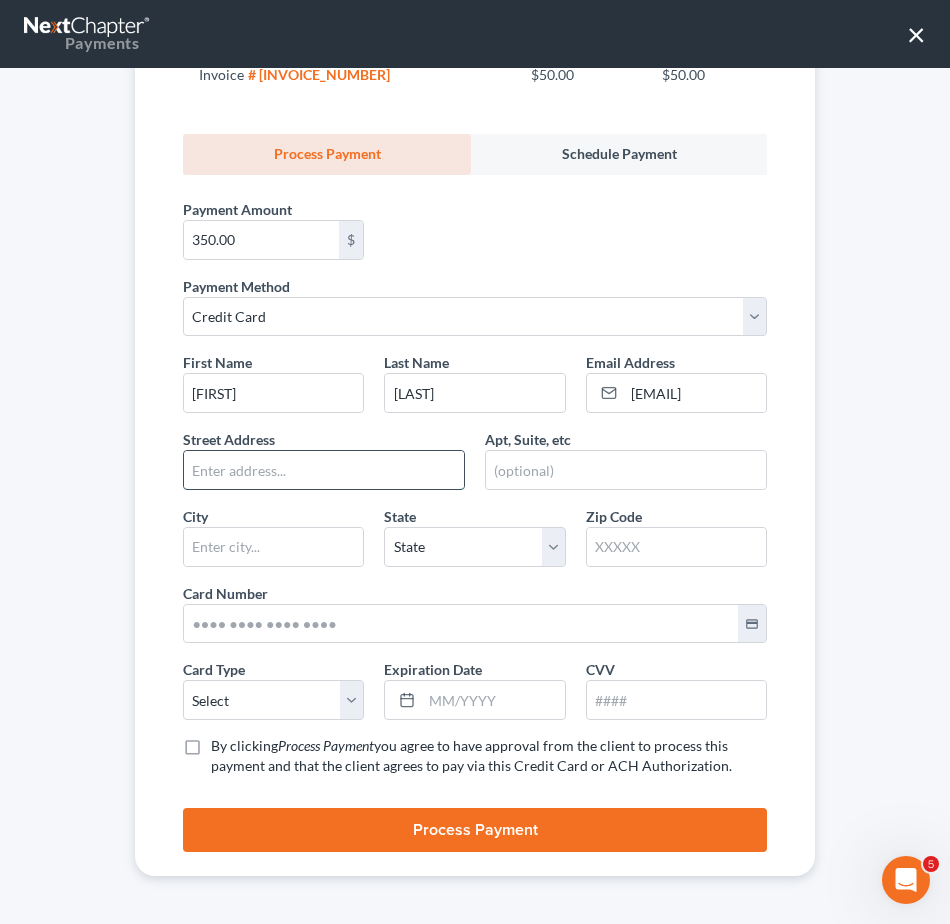 type on "[NUMBER] [STREET]" 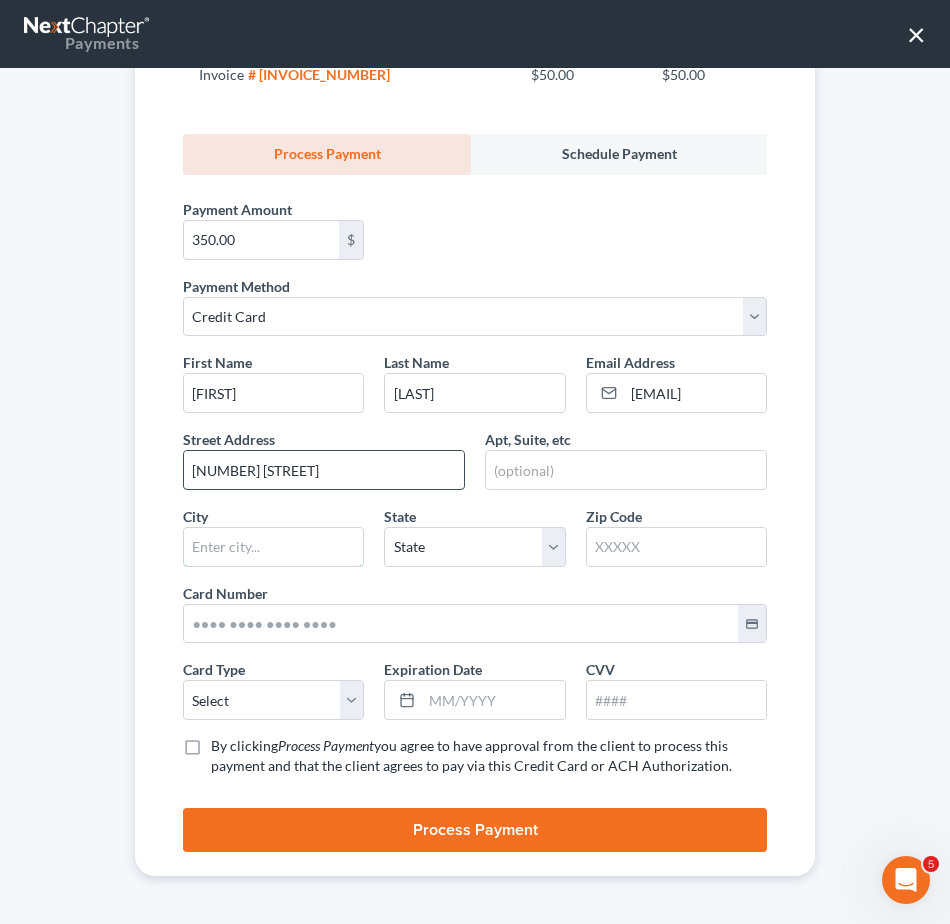 type on "[CITY]" 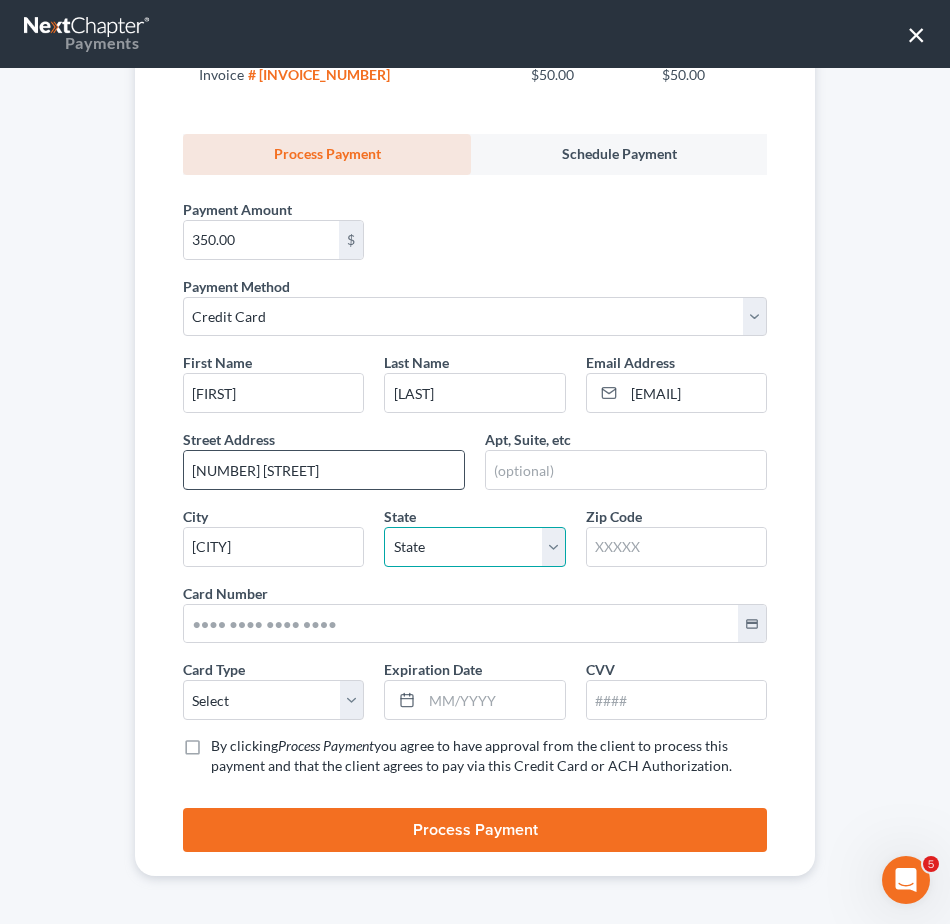 select on "2" 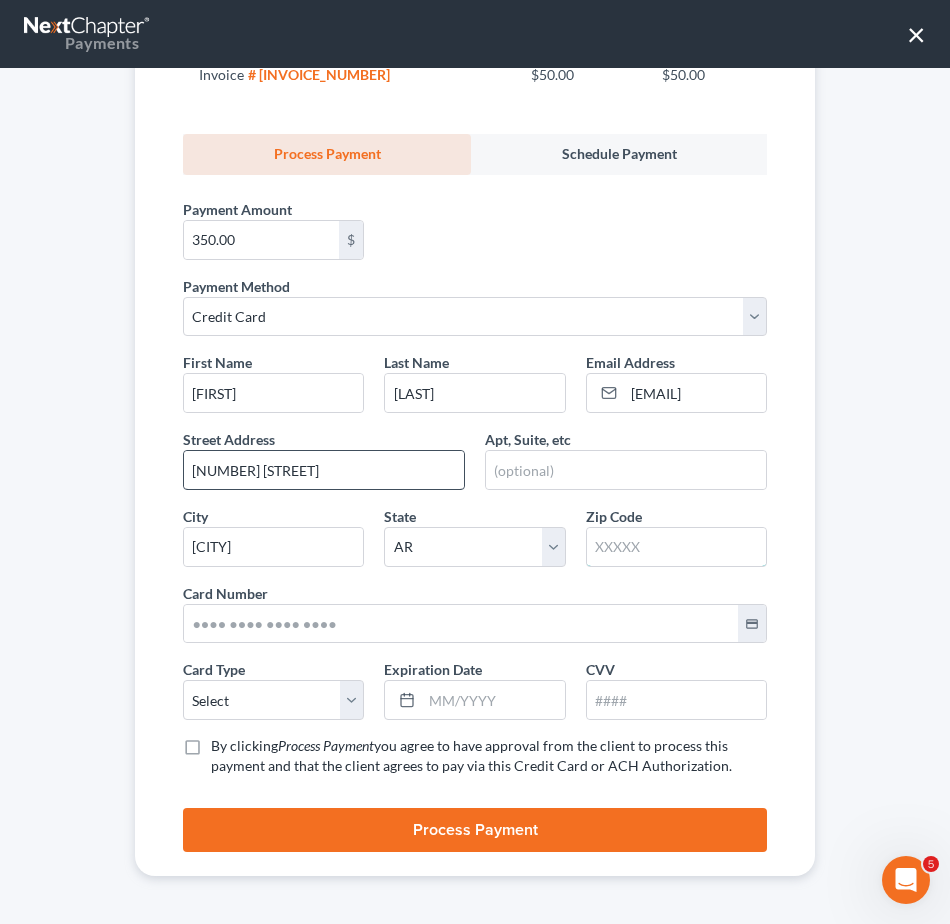 type on "72160" 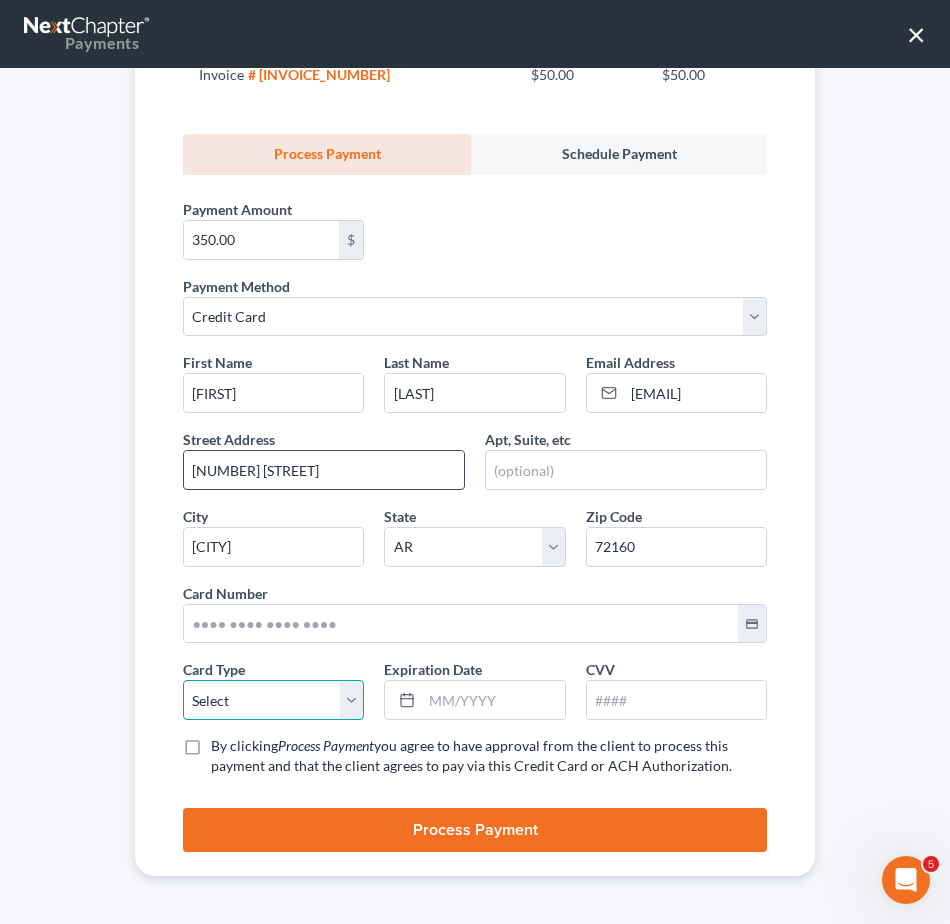 select on "1" 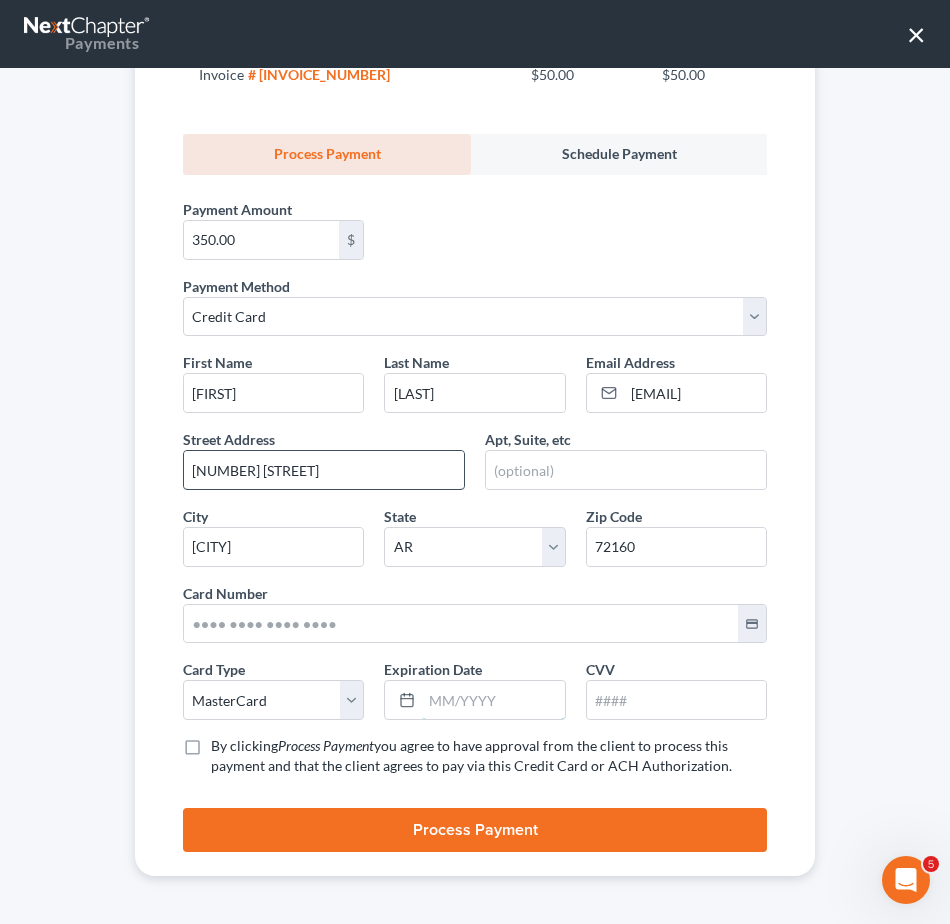 type on "[DATE]" 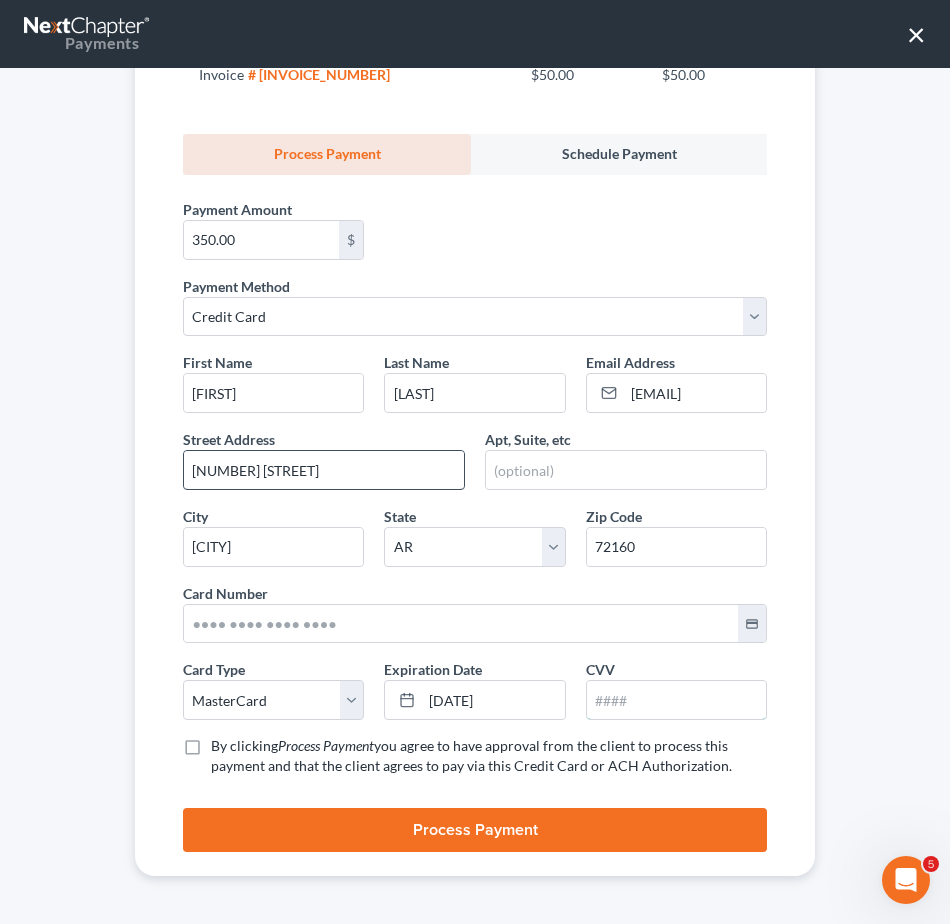 type on "540" 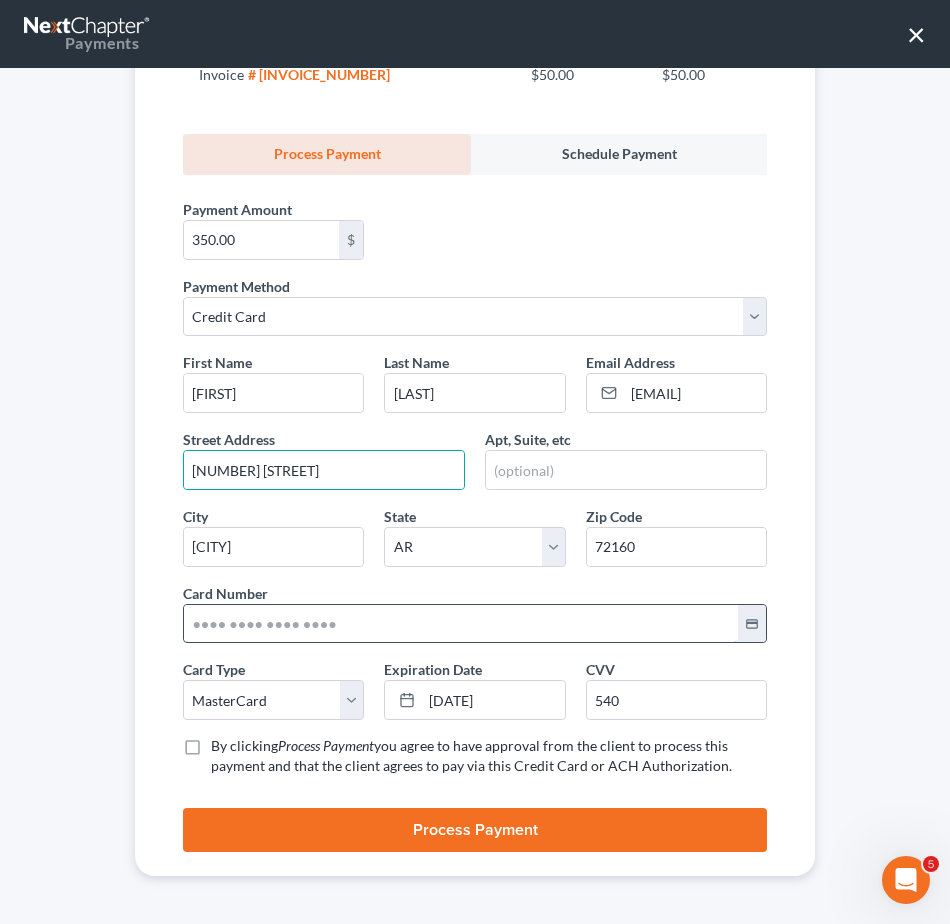 click at bounding box center (461, 624) 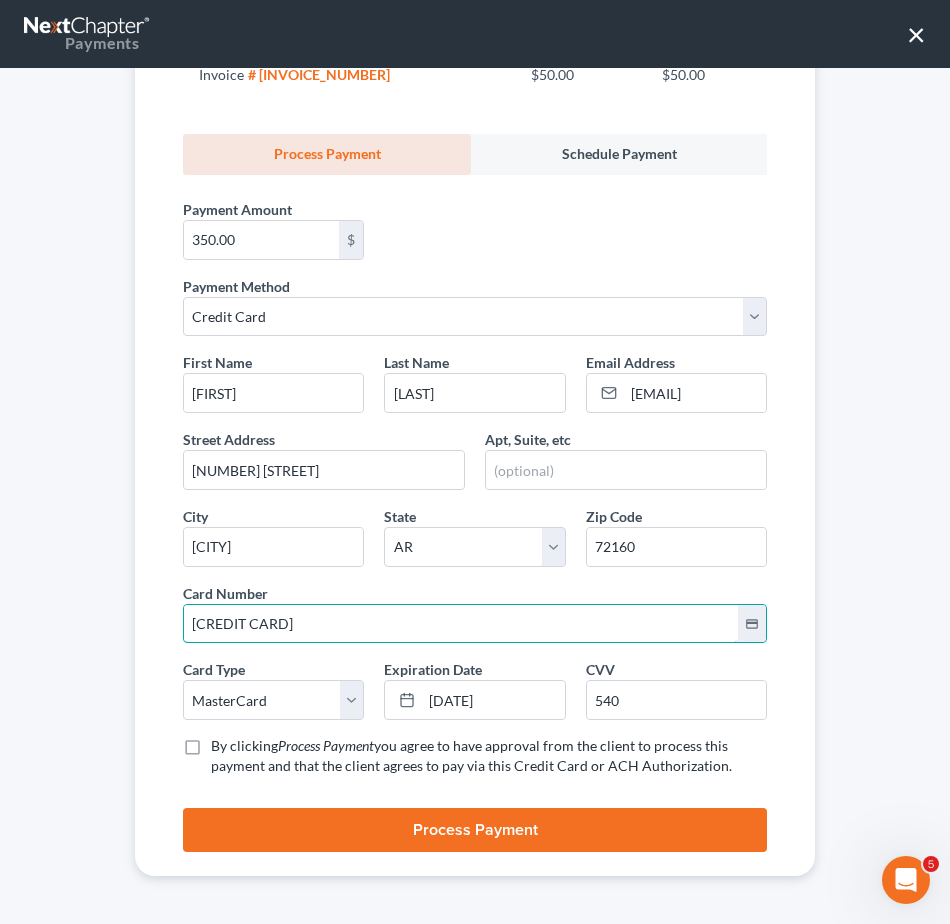type on "[CREDIT CARD]" 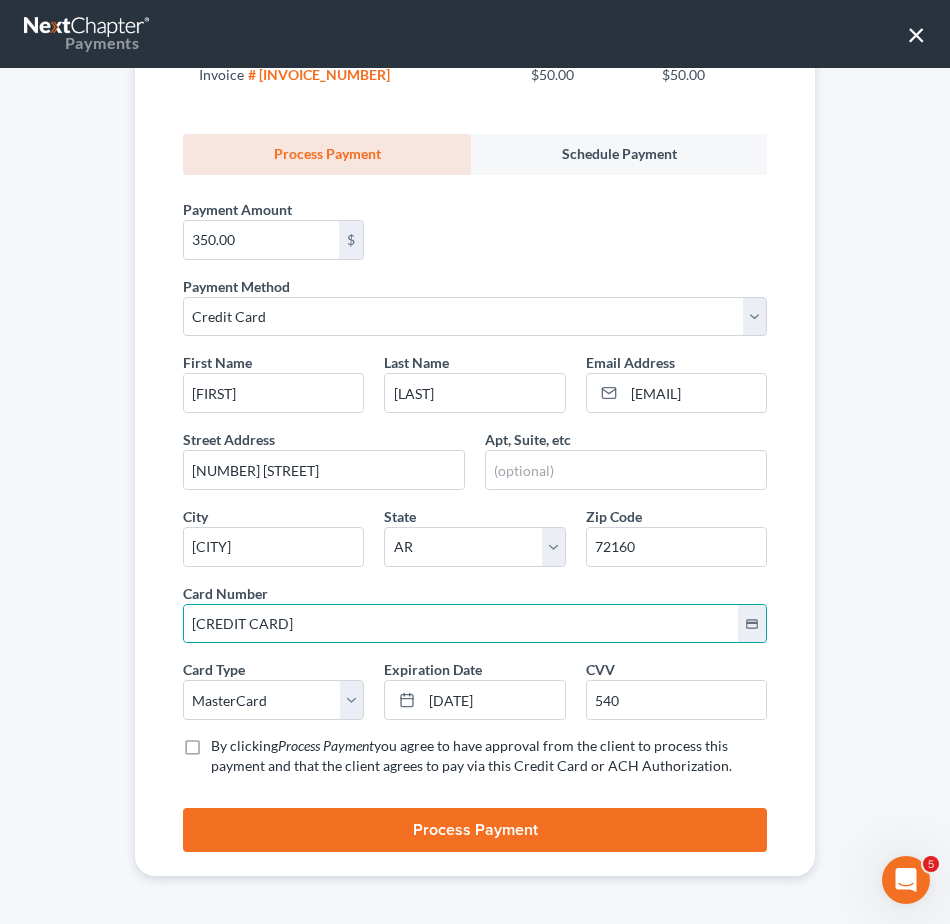 click on "By clicking  Process Payment  you agree to have approval from the client to process this payment and that the client agrees to pay via this Credit Card or ACH Authorization.
*" at bounding box center [489, 756] 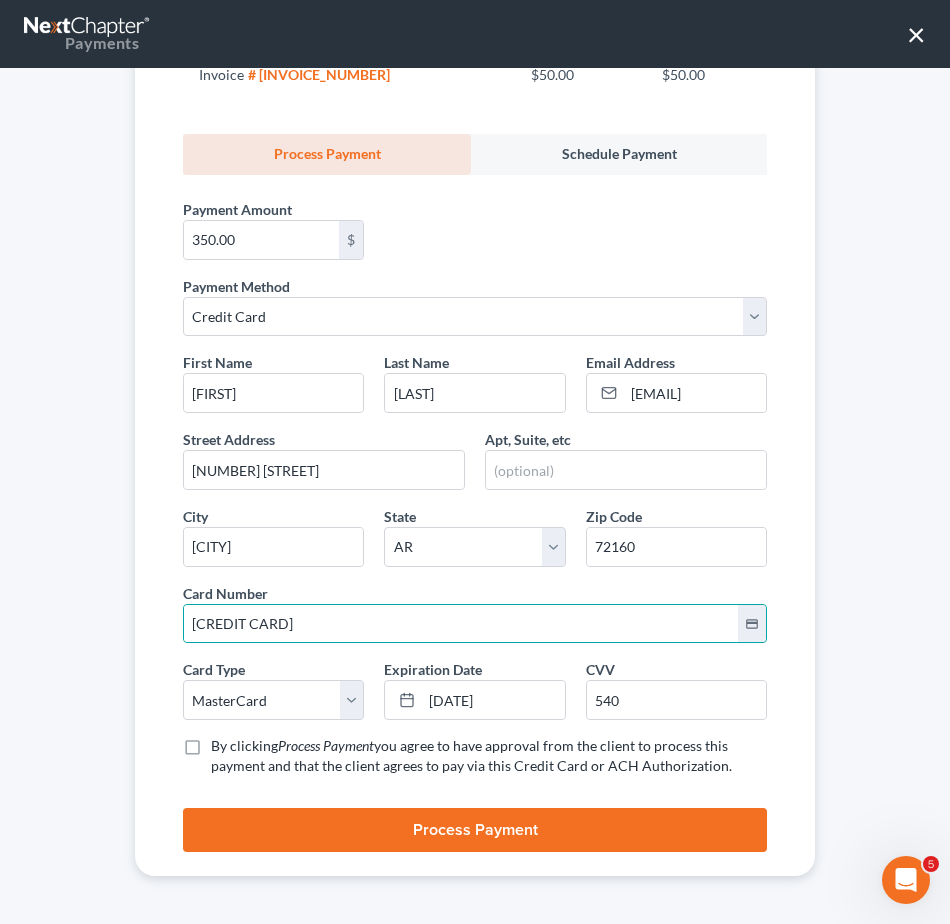 click on "By clicking  Process Payment  you agree to have approval from the client to process this payment and that the client agrees to pay via this Credit Card or ACH Authorization.
*" at bounding box center [225, 742] 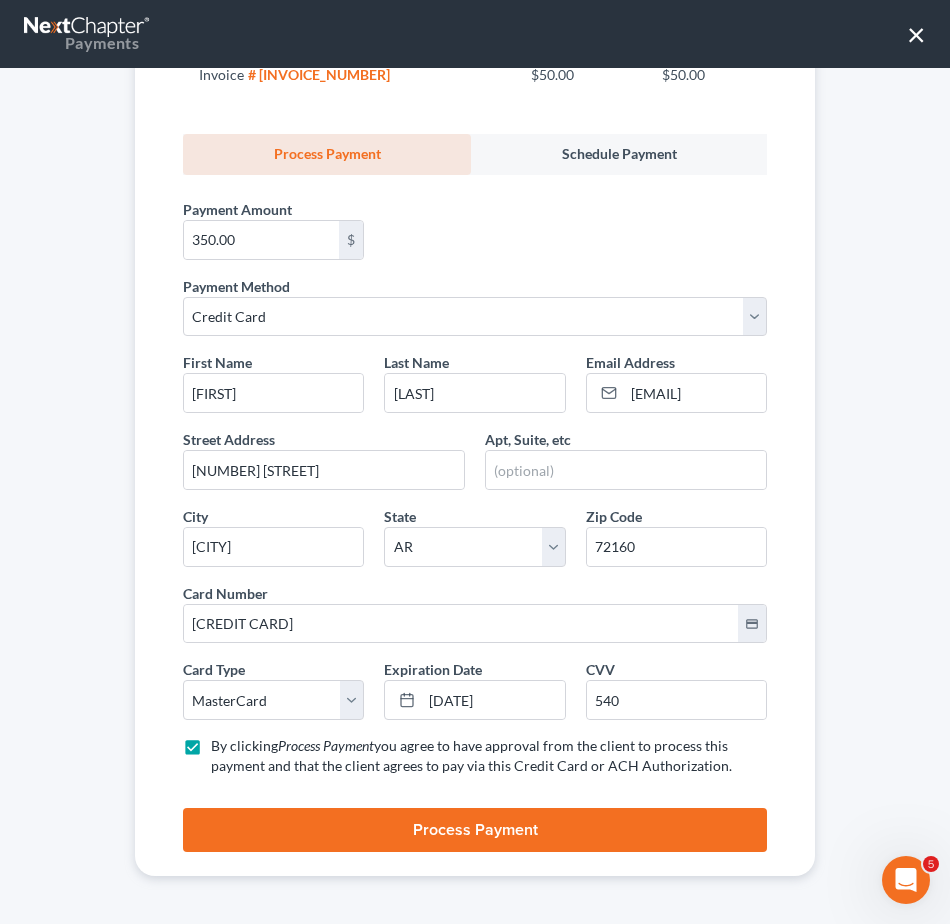 click on "Process Payment" at bounding box center [475, 830] 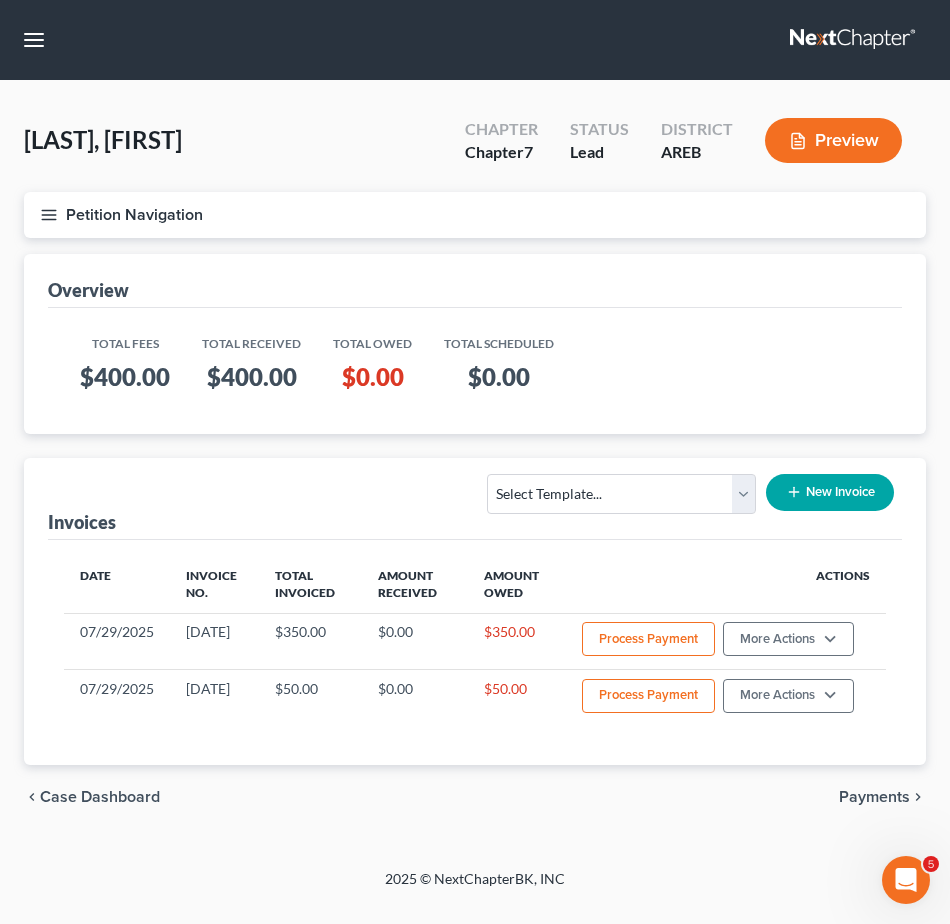 click on "Petition Navigation" at bounding box center (475, 215) 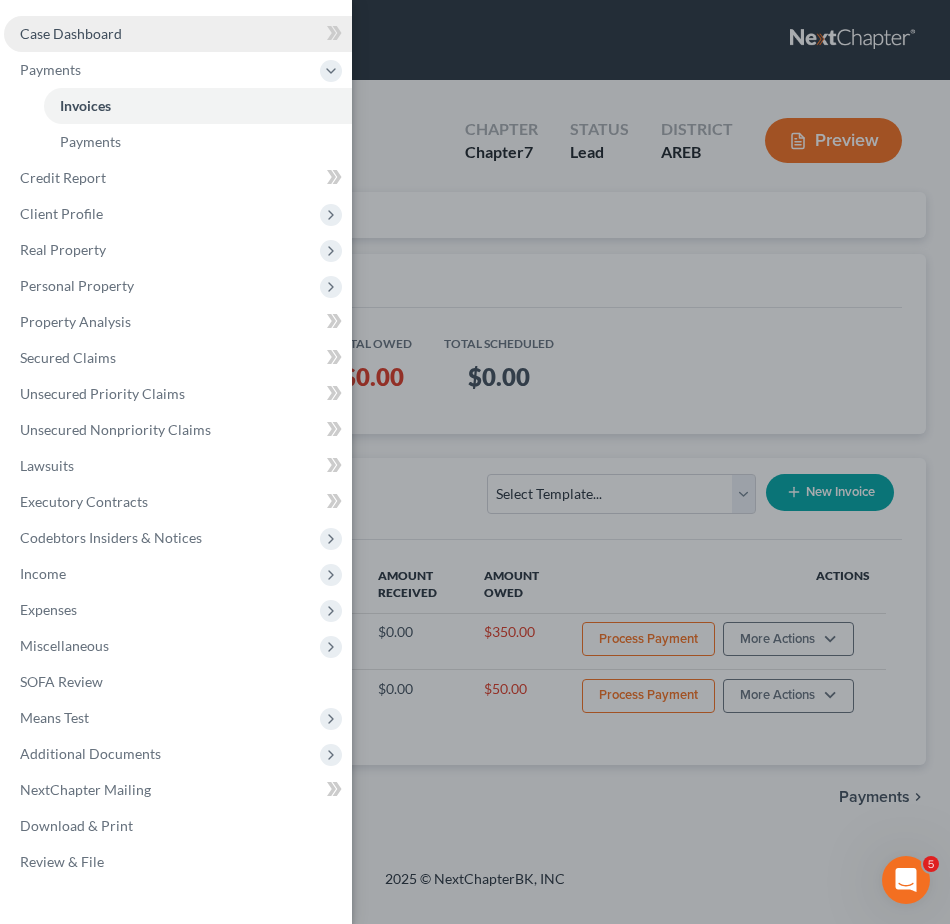 click on "Case Dashboard" at bounding box center [178, 34] 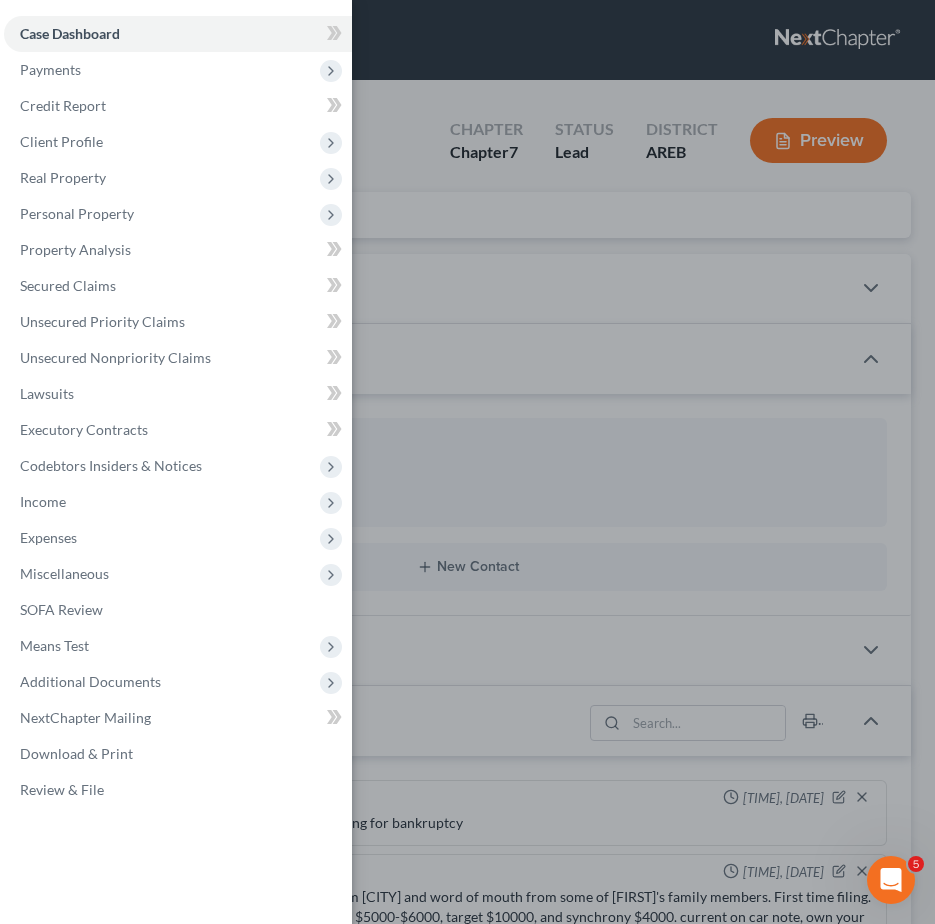 scroll, scrollTop: 68, scrollLeft: 0, axis: vertical 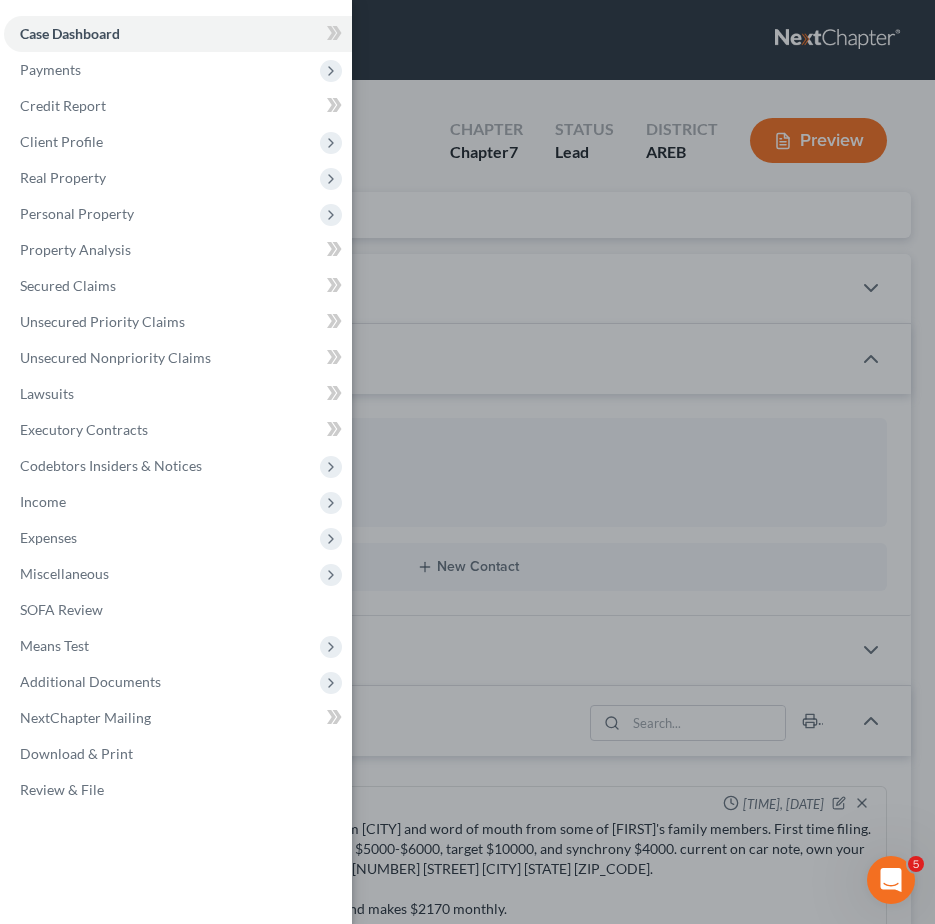 click on "Case Dashboard
Payments
Invoices
Payments
Payments
Credit Report
Client Profile" at bounding box center [467, 462] 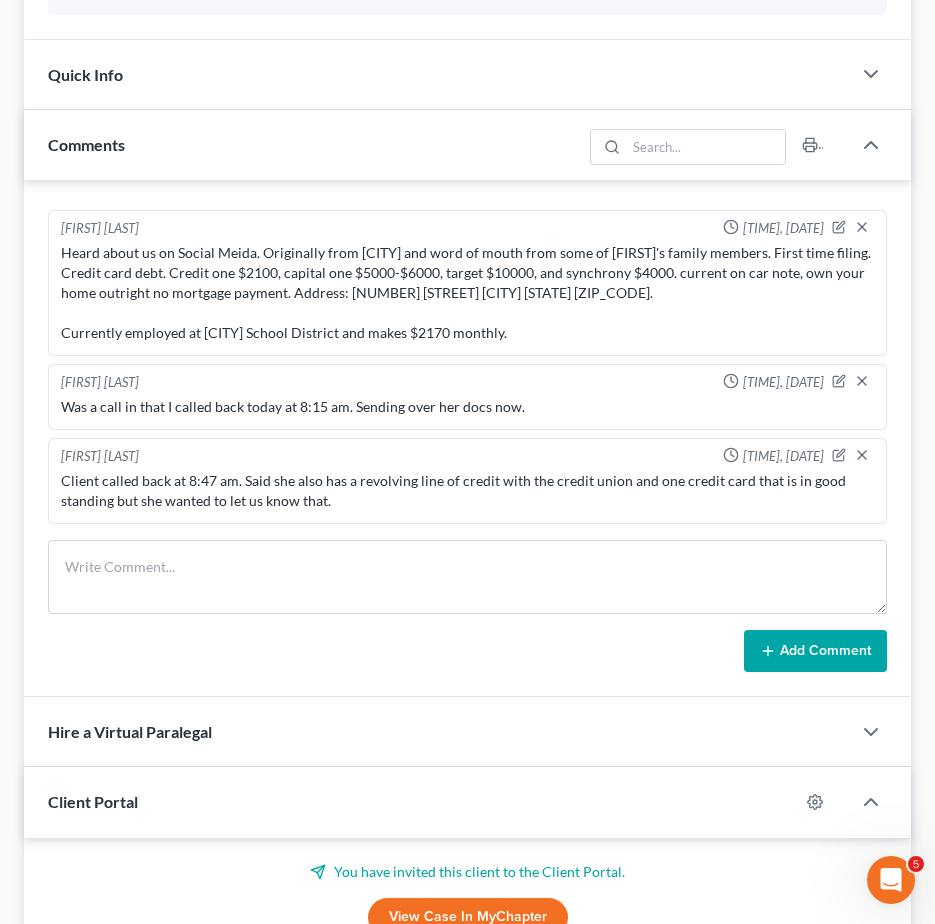 scroll, scrollTop: 600, scrollLeft: 0, axis: vertical 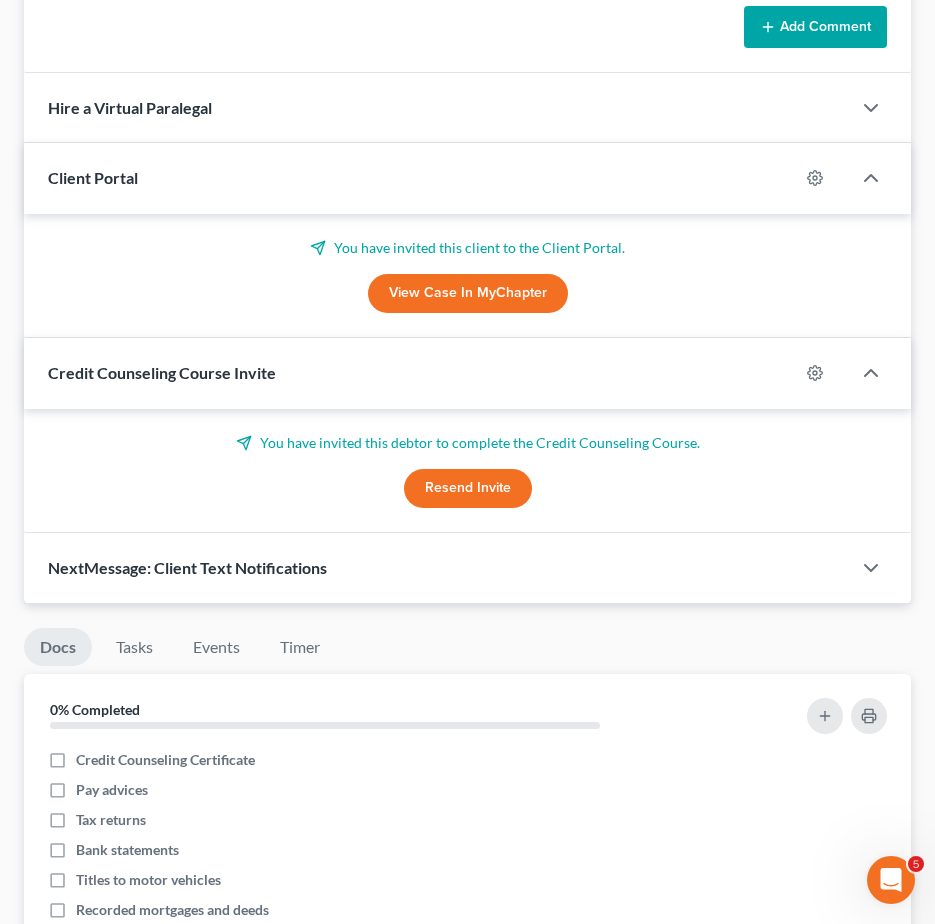 click on "NextMessage: Client Text Notifications" at bounding box center (187, 567) 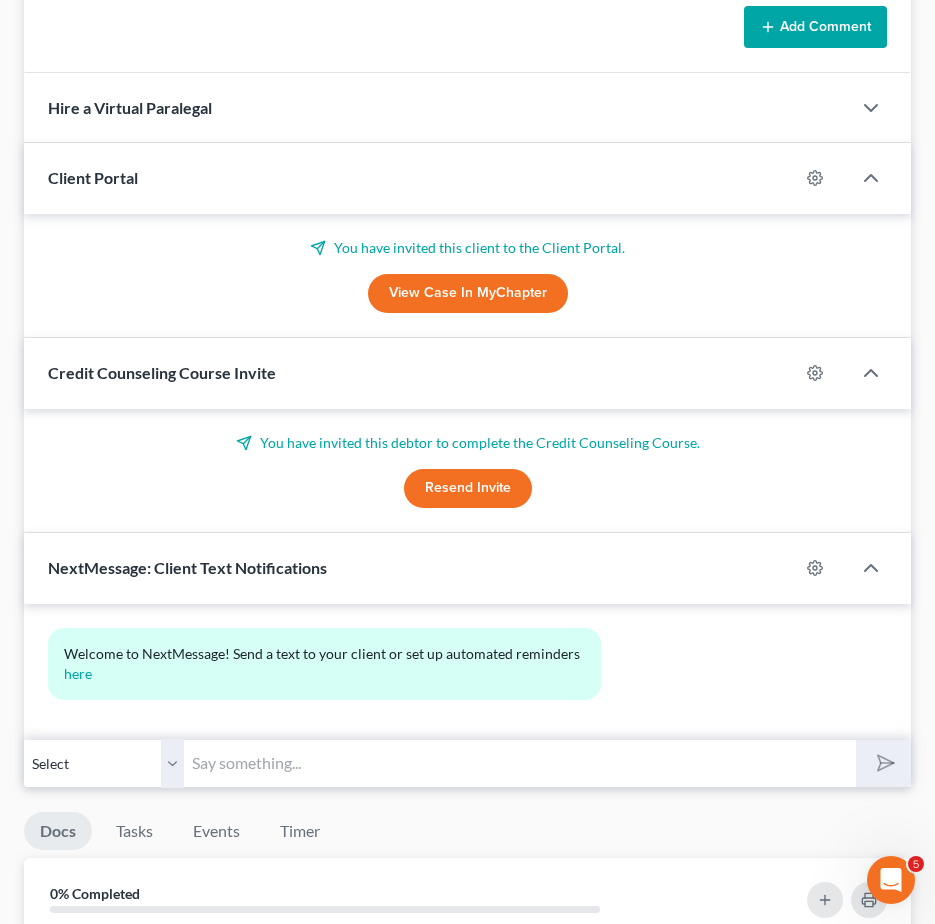 click at bounding box center (520, 763) 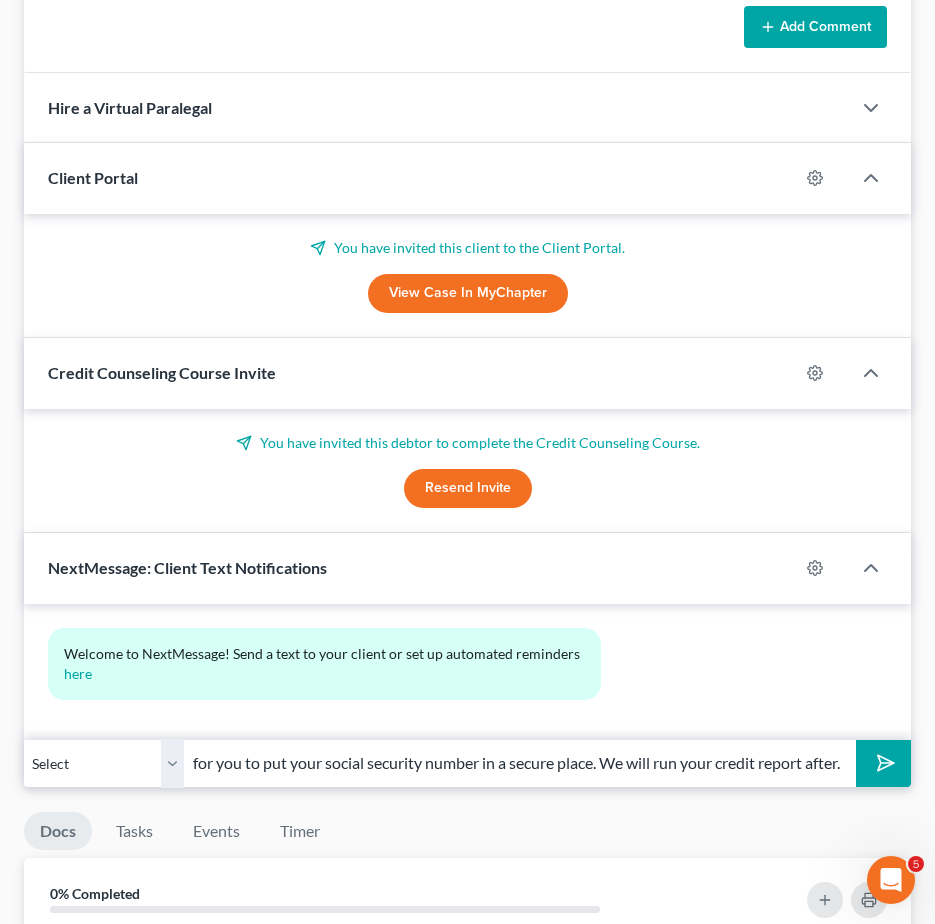 scroll, scrollTop: 0, scrollLeft: 440, axis: horizontal 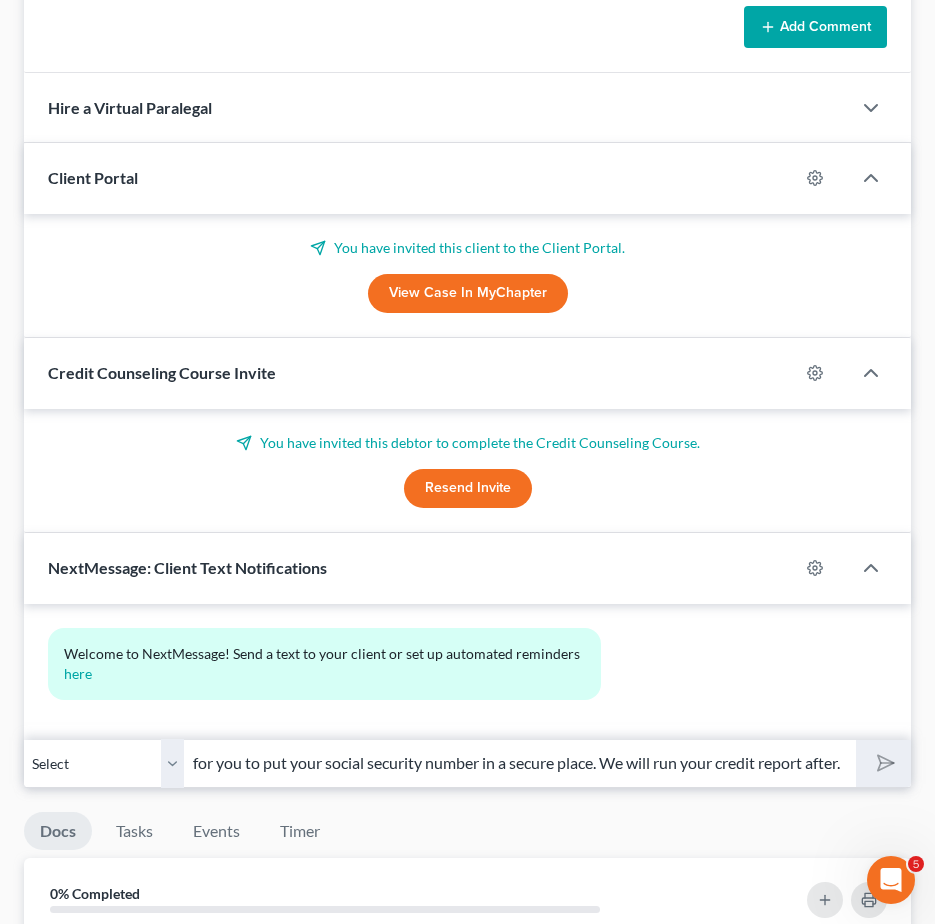 type 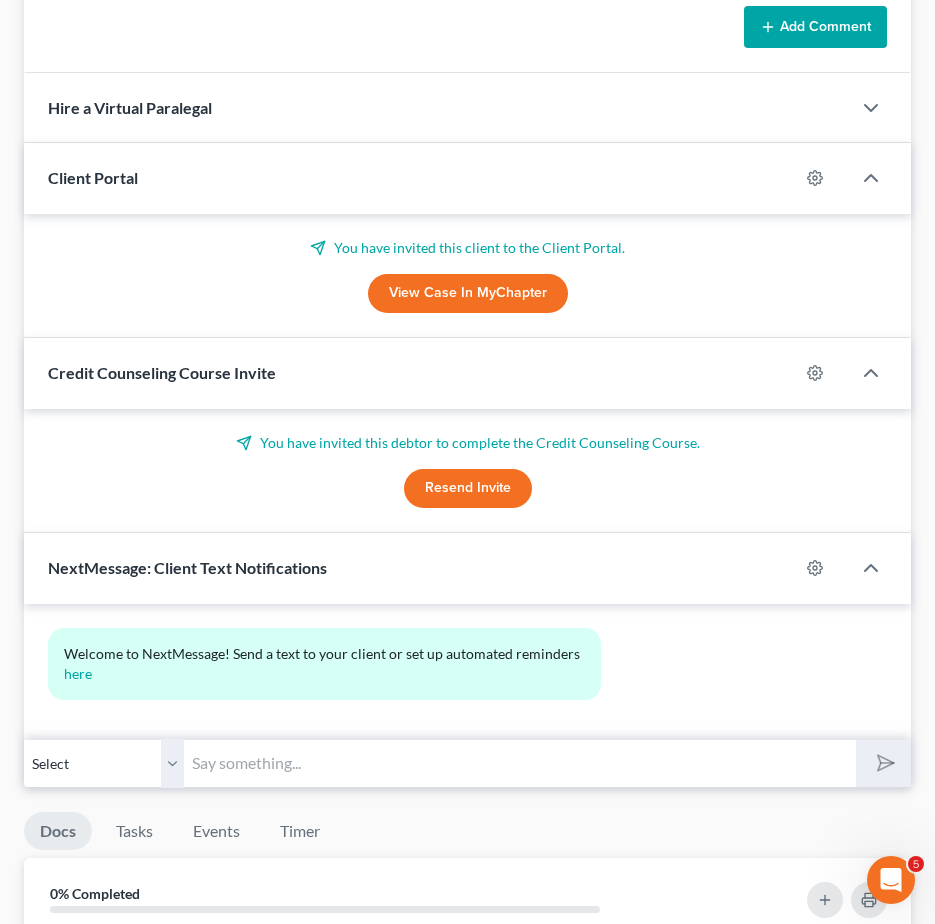 scroll, scrollTop: 0, scrollLeft: 0, axis: both 